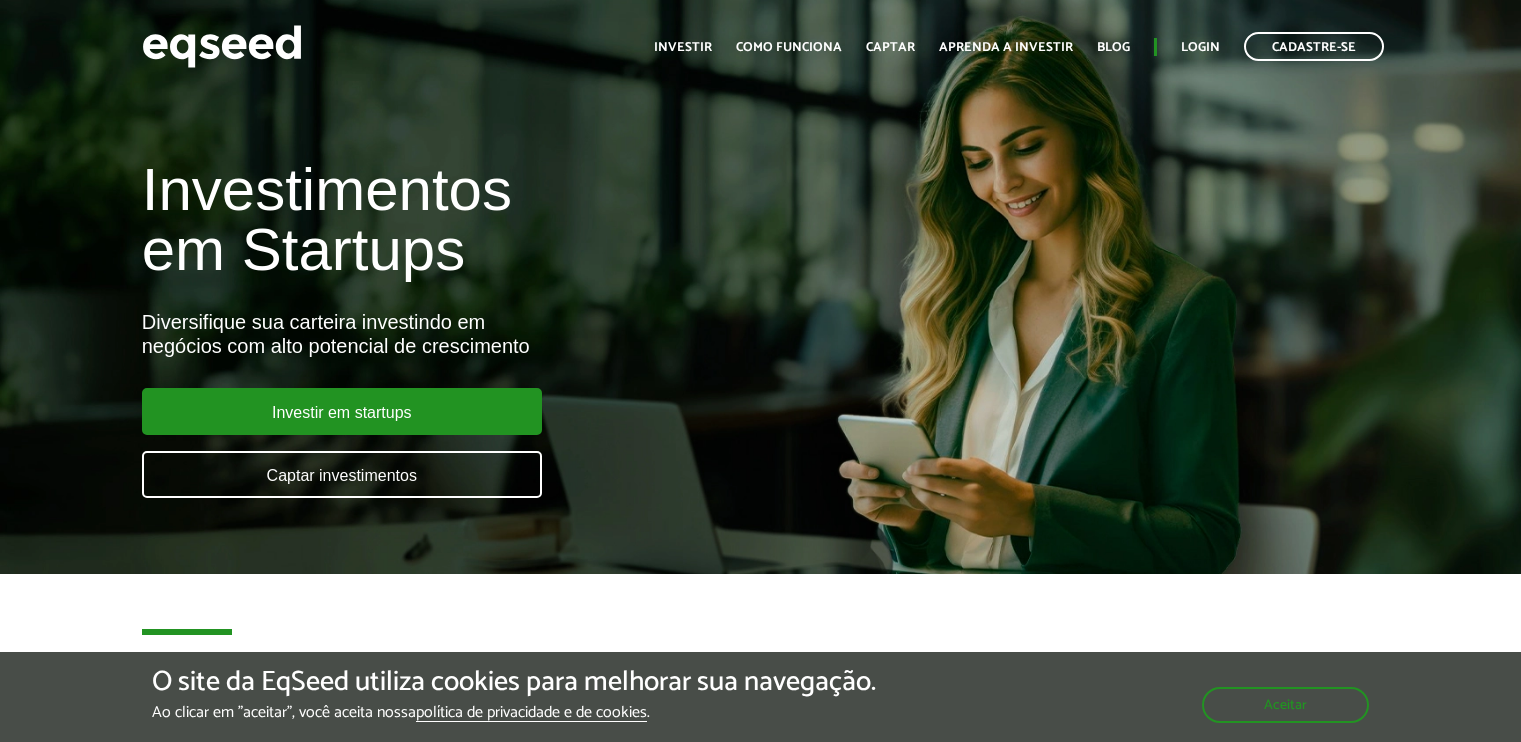scroll, scrollTop: 0, scrollLeft: 0, axis: both 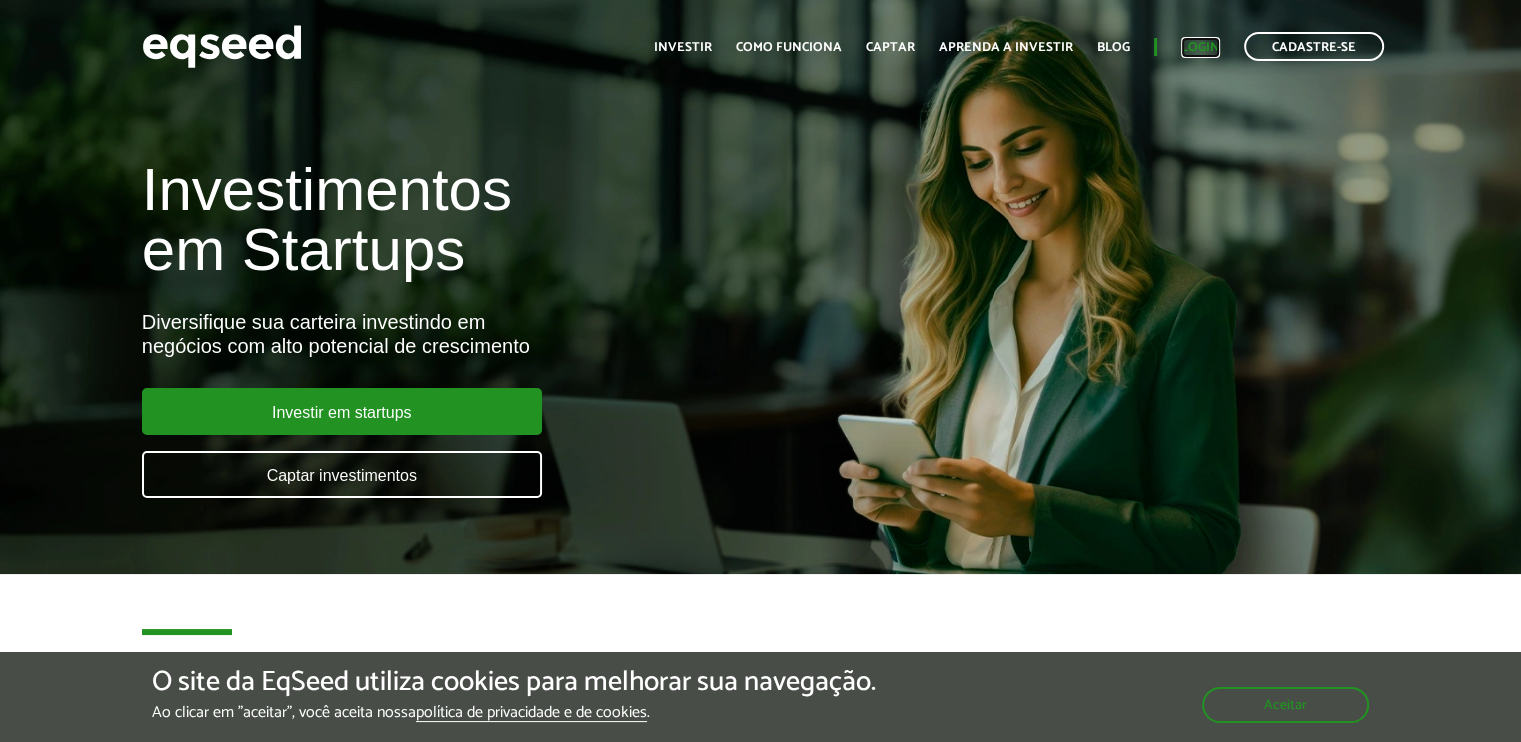 click on "Login" at bounding box center (1200, 47) 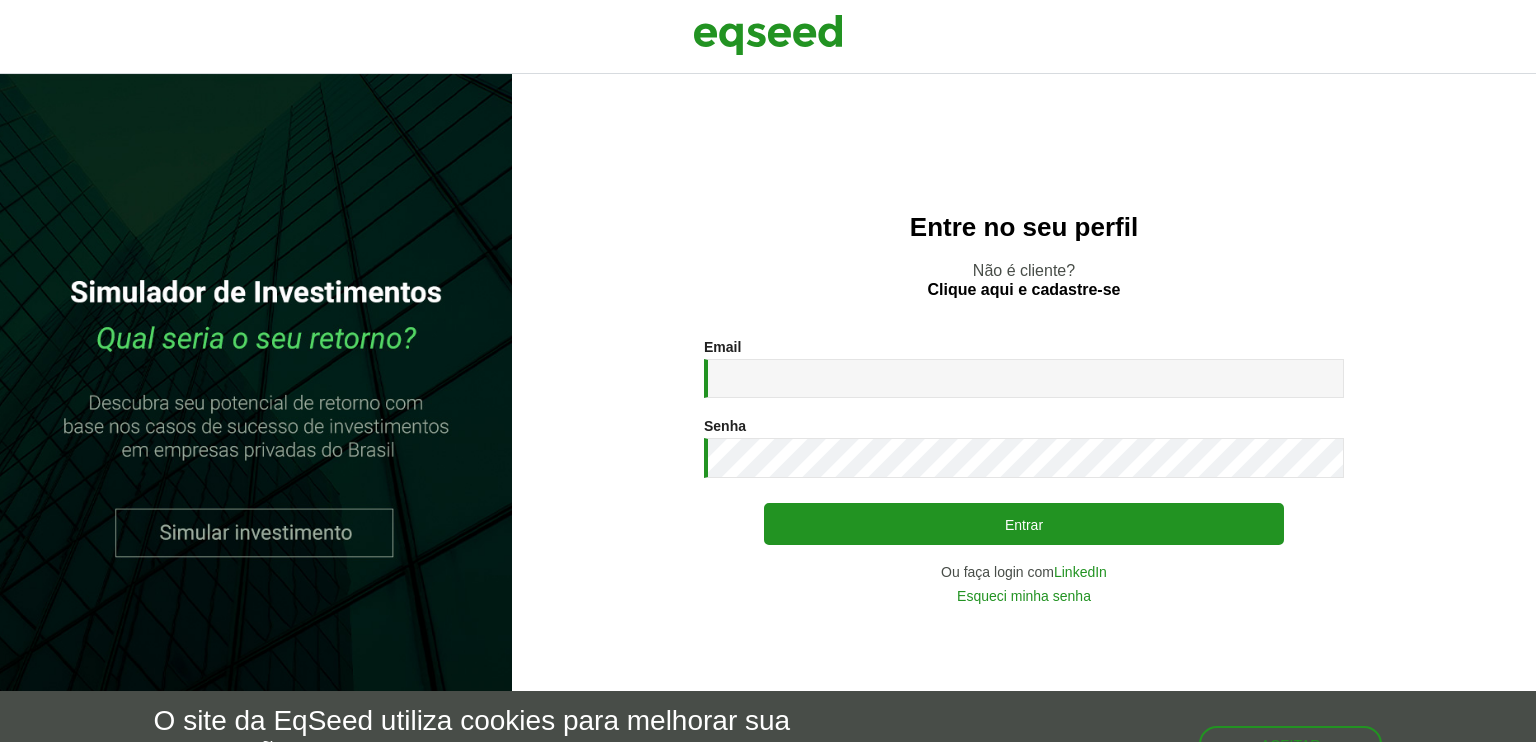 scroll, scrollTop: 0, scrollLeft: 0, axis: both 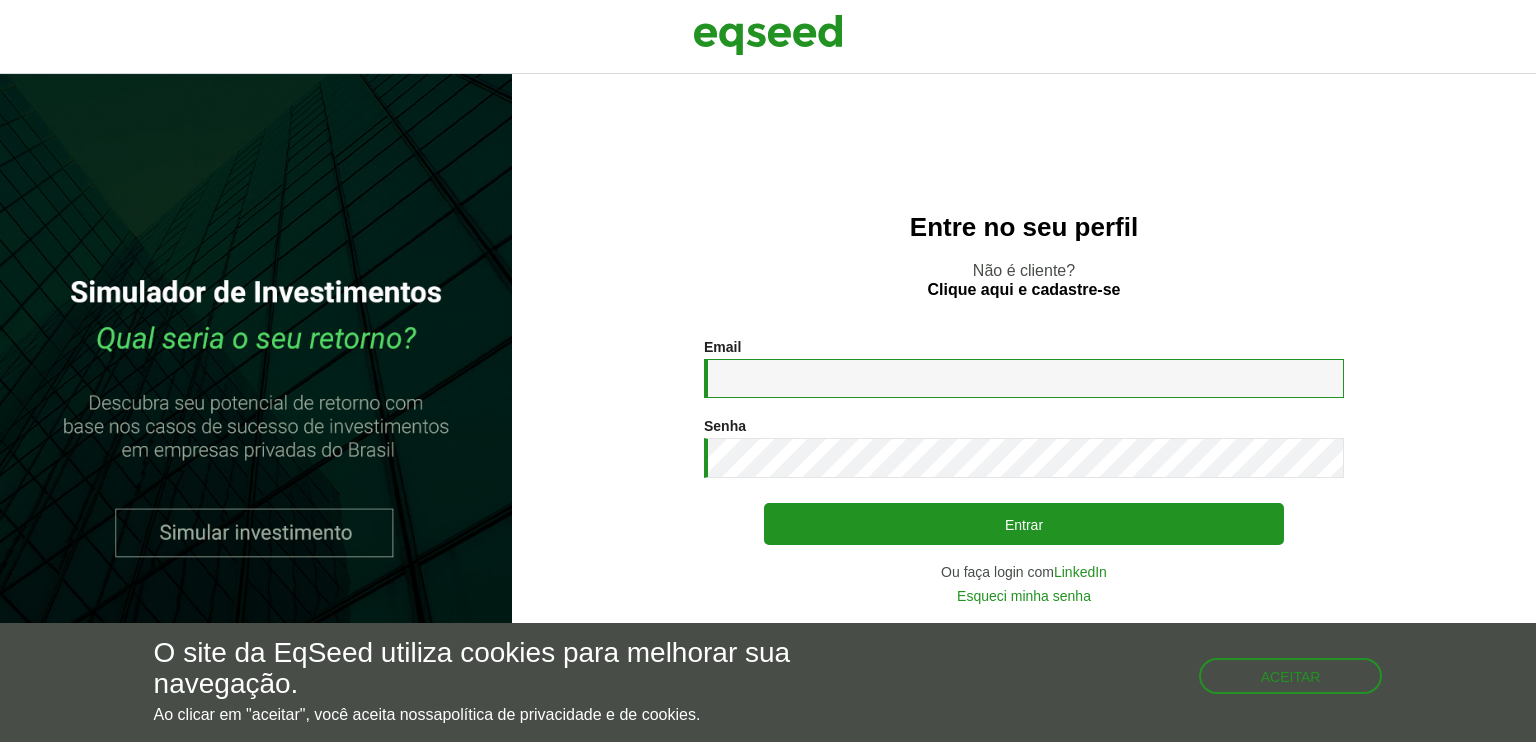 click on "Email  *" at bounding box center [1024, 378] 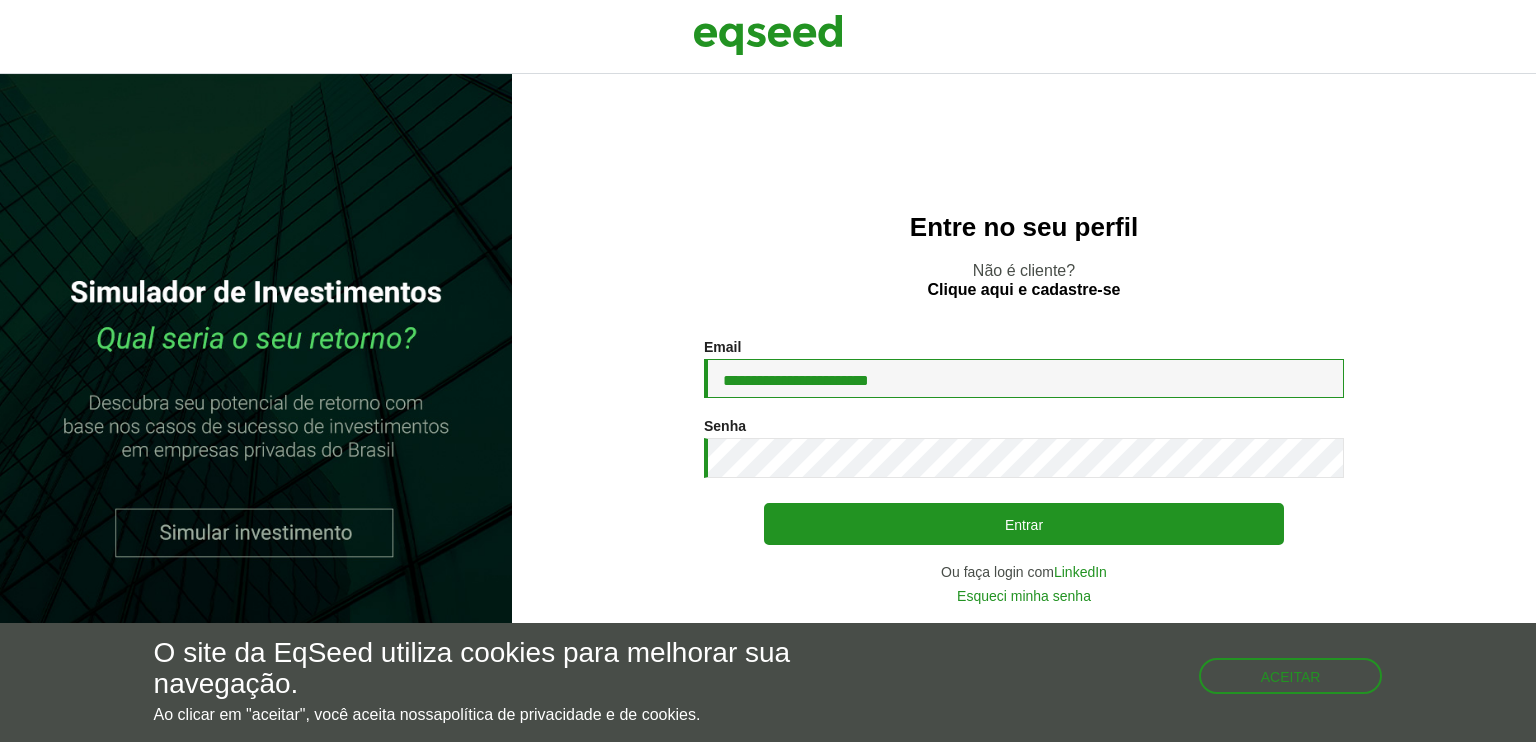 click on "**********" at bounding box center [1024, 378] 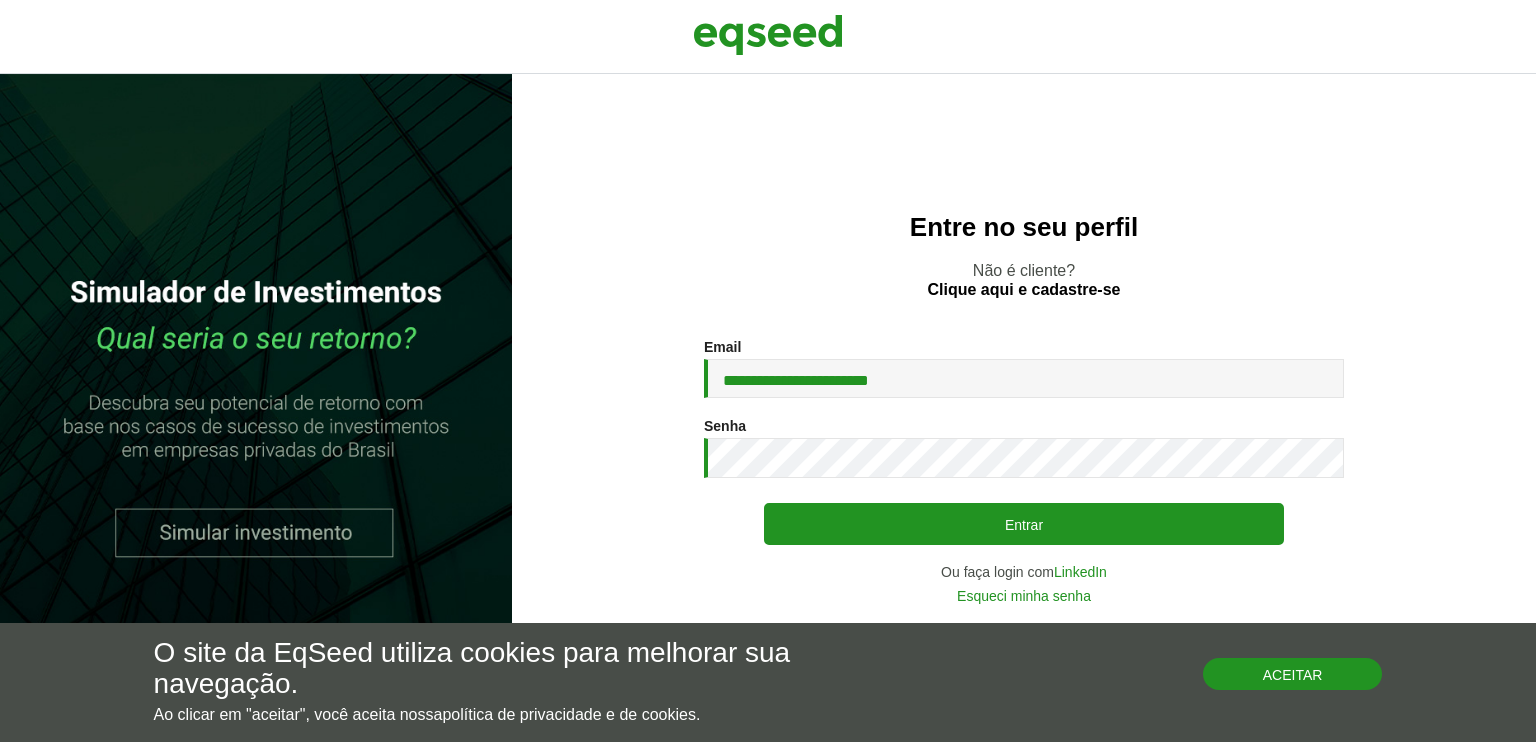 click on "Aceitar" at bounding box center (1293, 674) 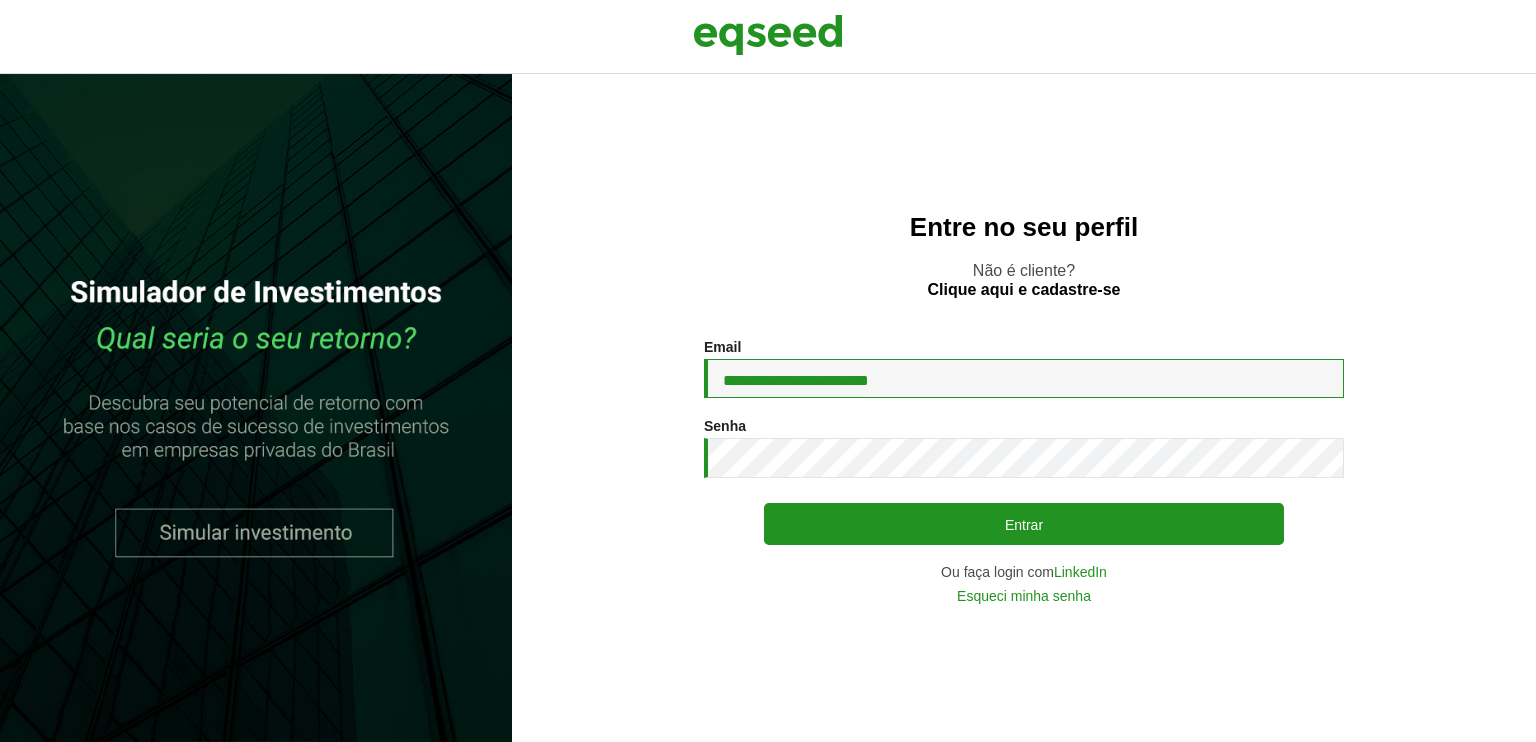 click on "**********" at bounding box center [1024, 378] 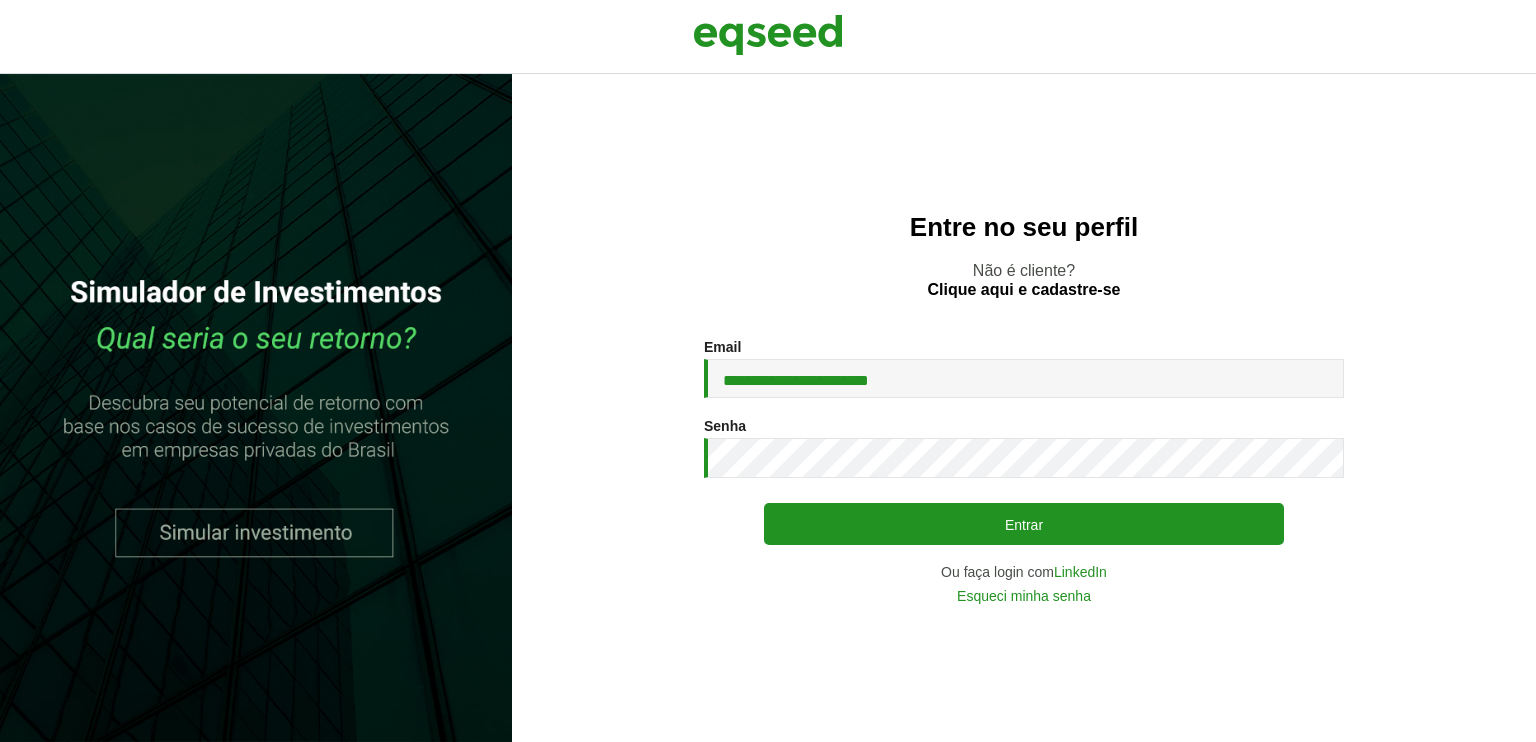 drag, startPoint x: 874, startPoint y: 437, endPoint x: 597, endPoint y: 275, distance: 320.89407 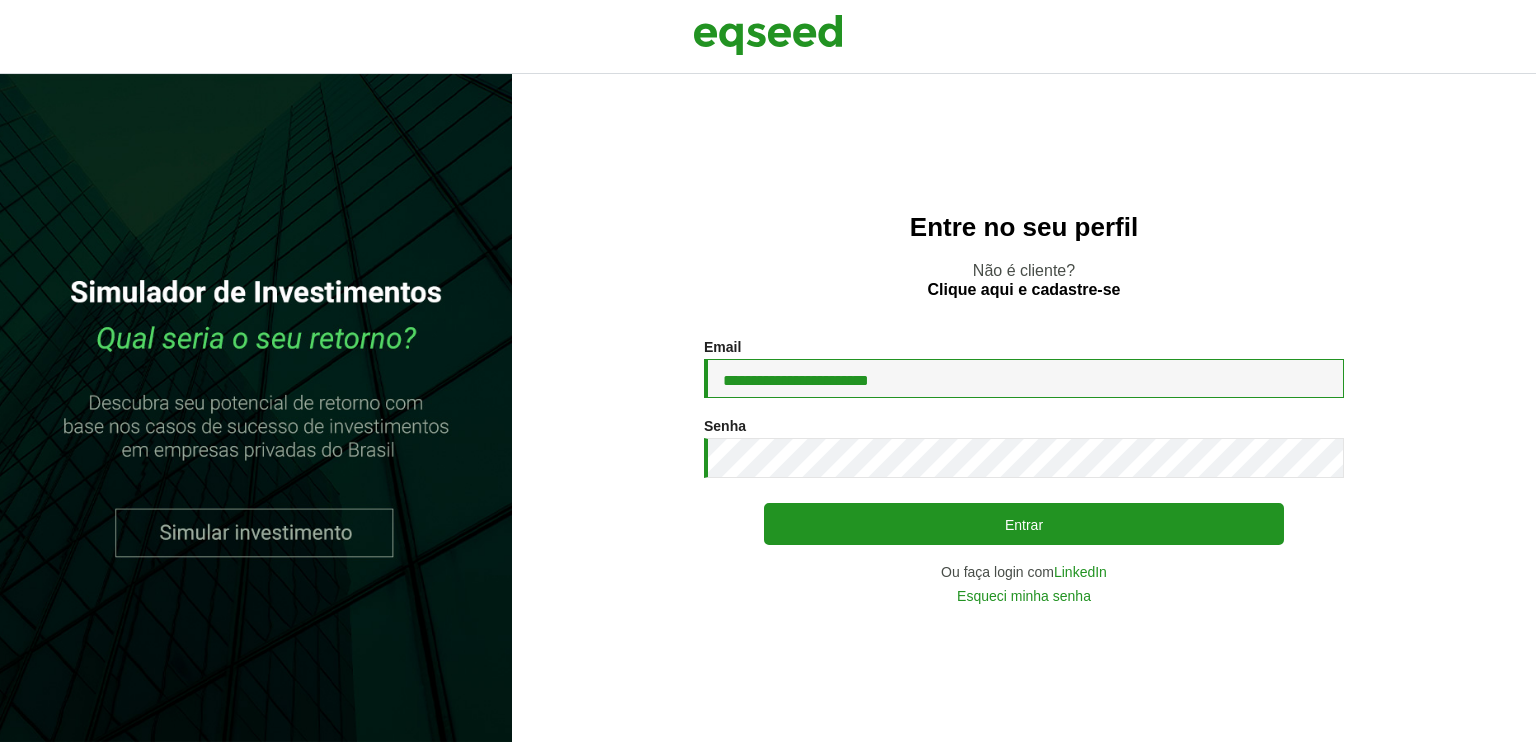 click on "**********" at bounding box center [1024, 378] 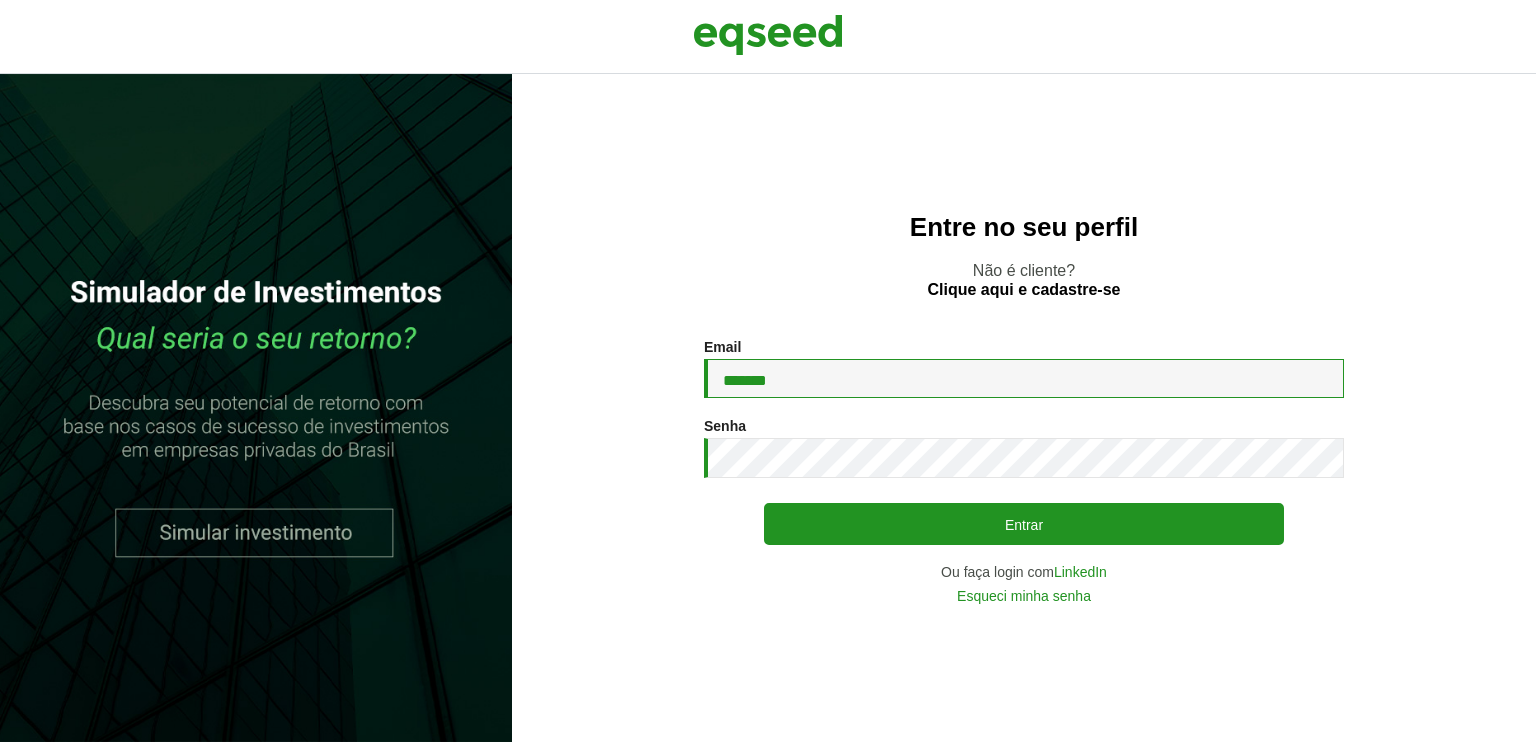 type on "**********" 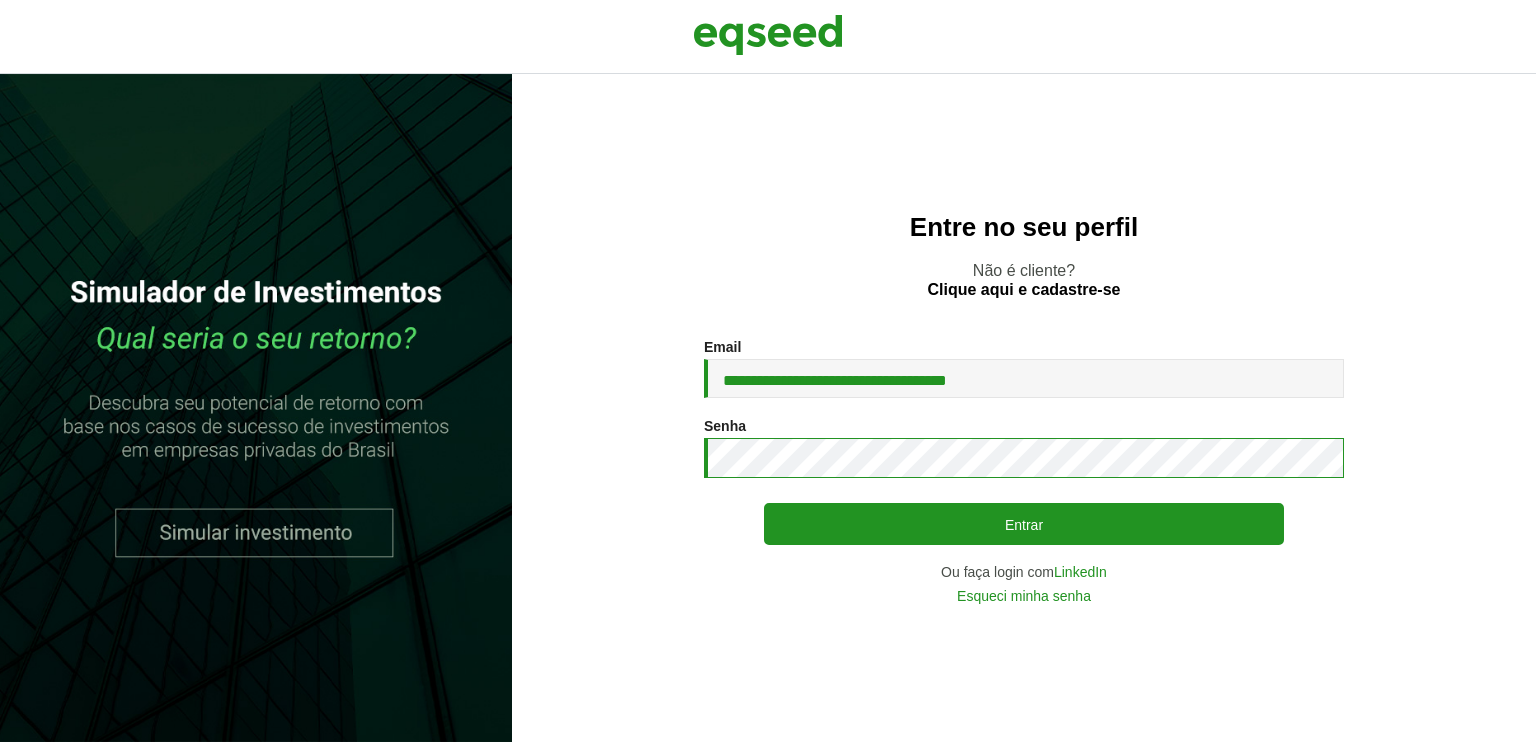 click on "Entrar" at bounding box center [1024, 524] 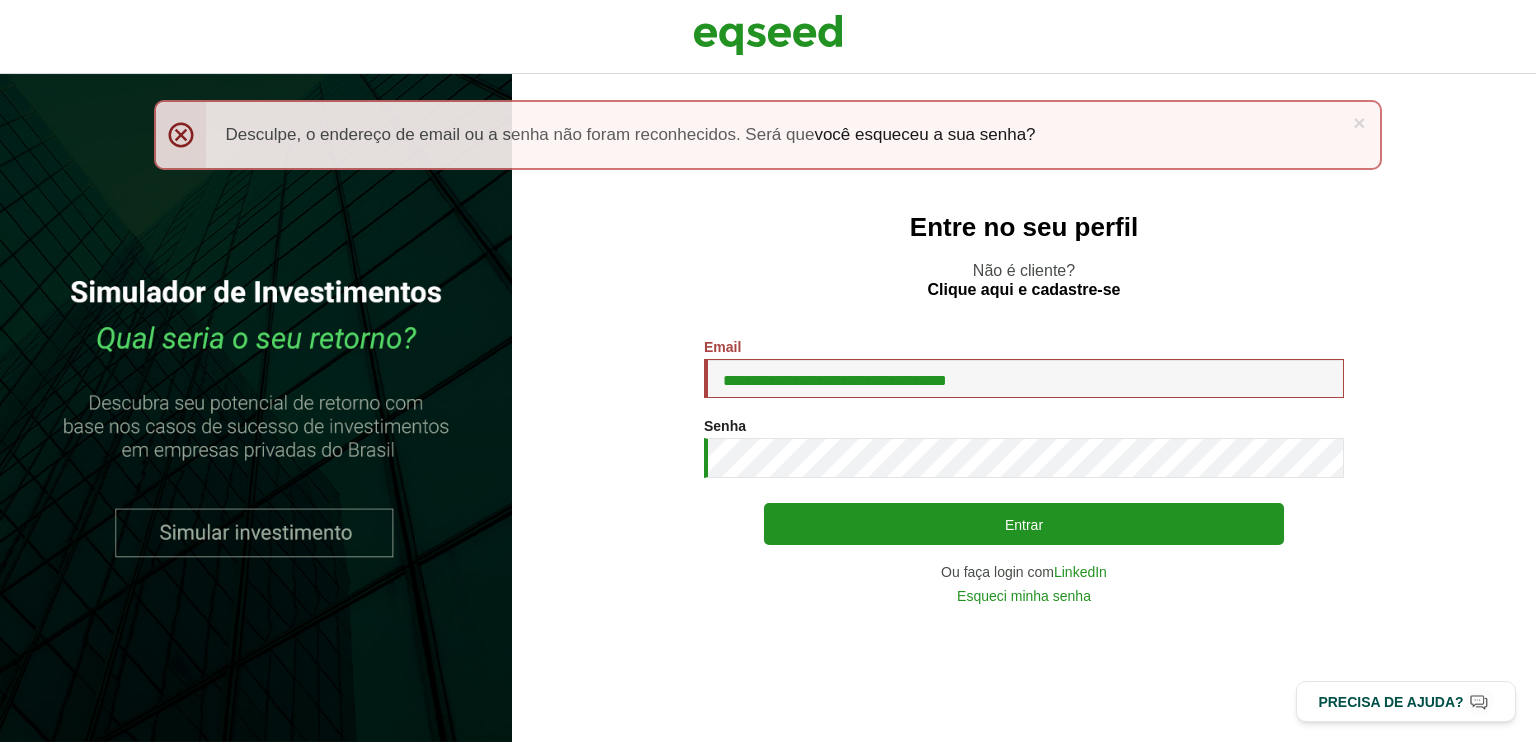 scroll, scrollTop: 0, scrollLeft: 0, axis: both 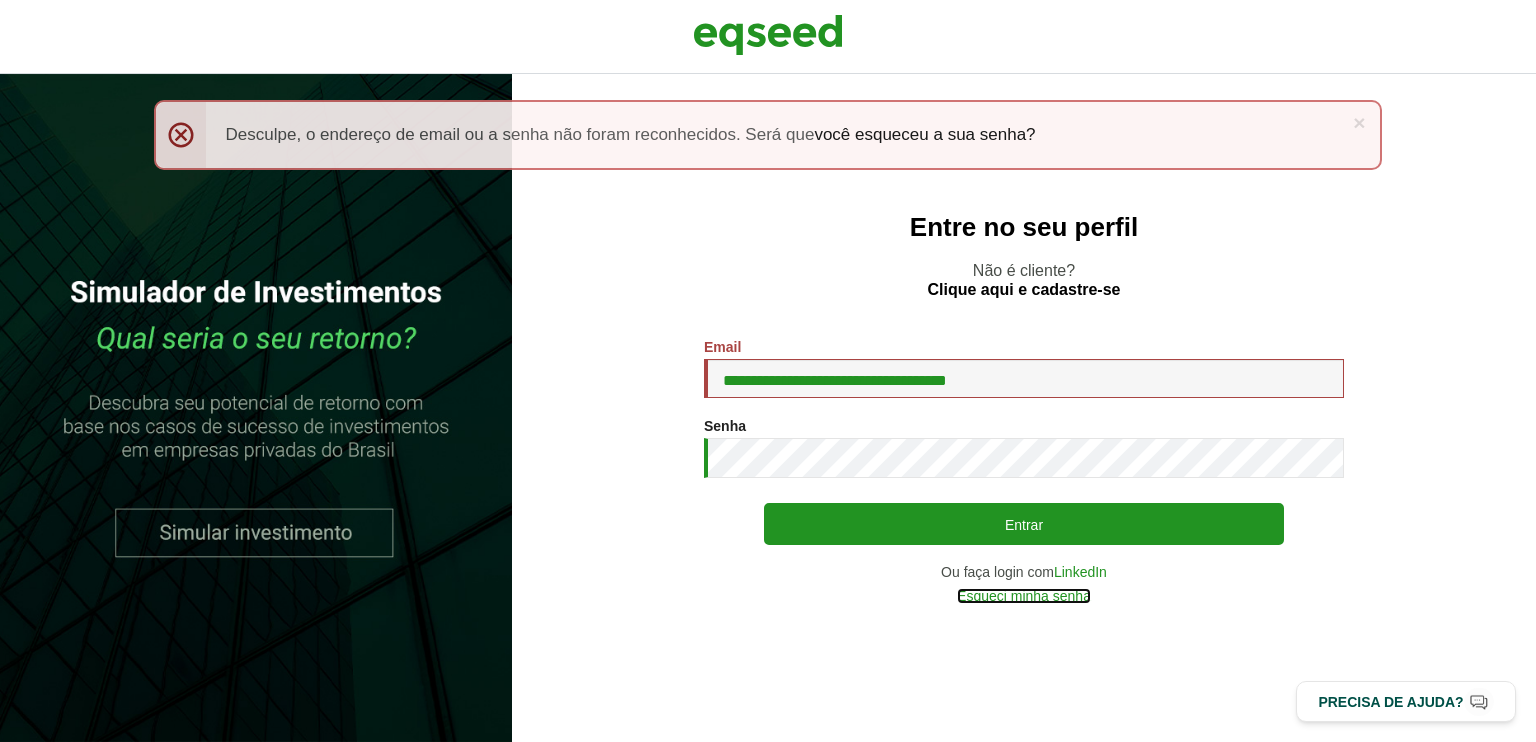 click on "Esqueci minha senha" at bounding box center [1024, 596] 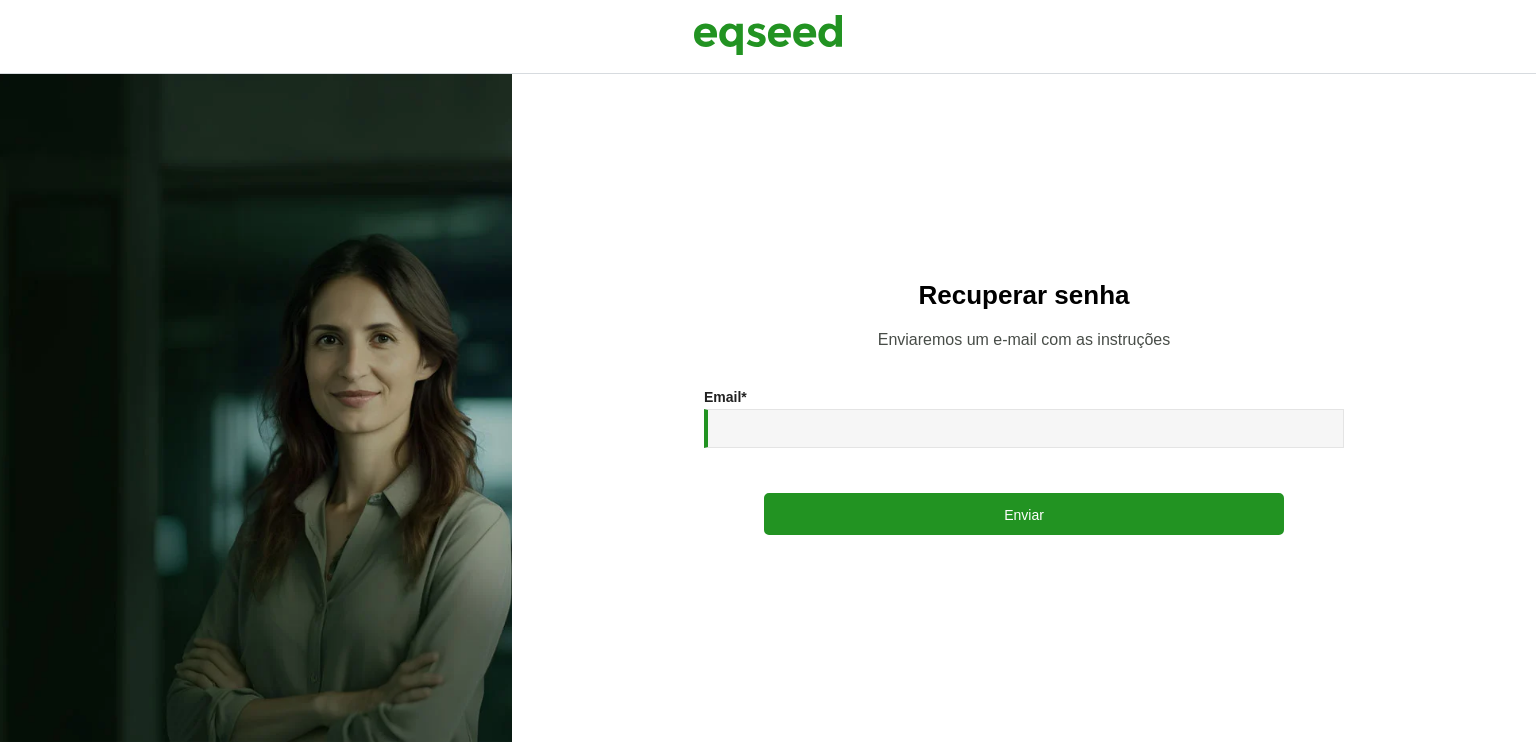 scroll, scrollTop: 0, scrollLeft: 0, axis: both 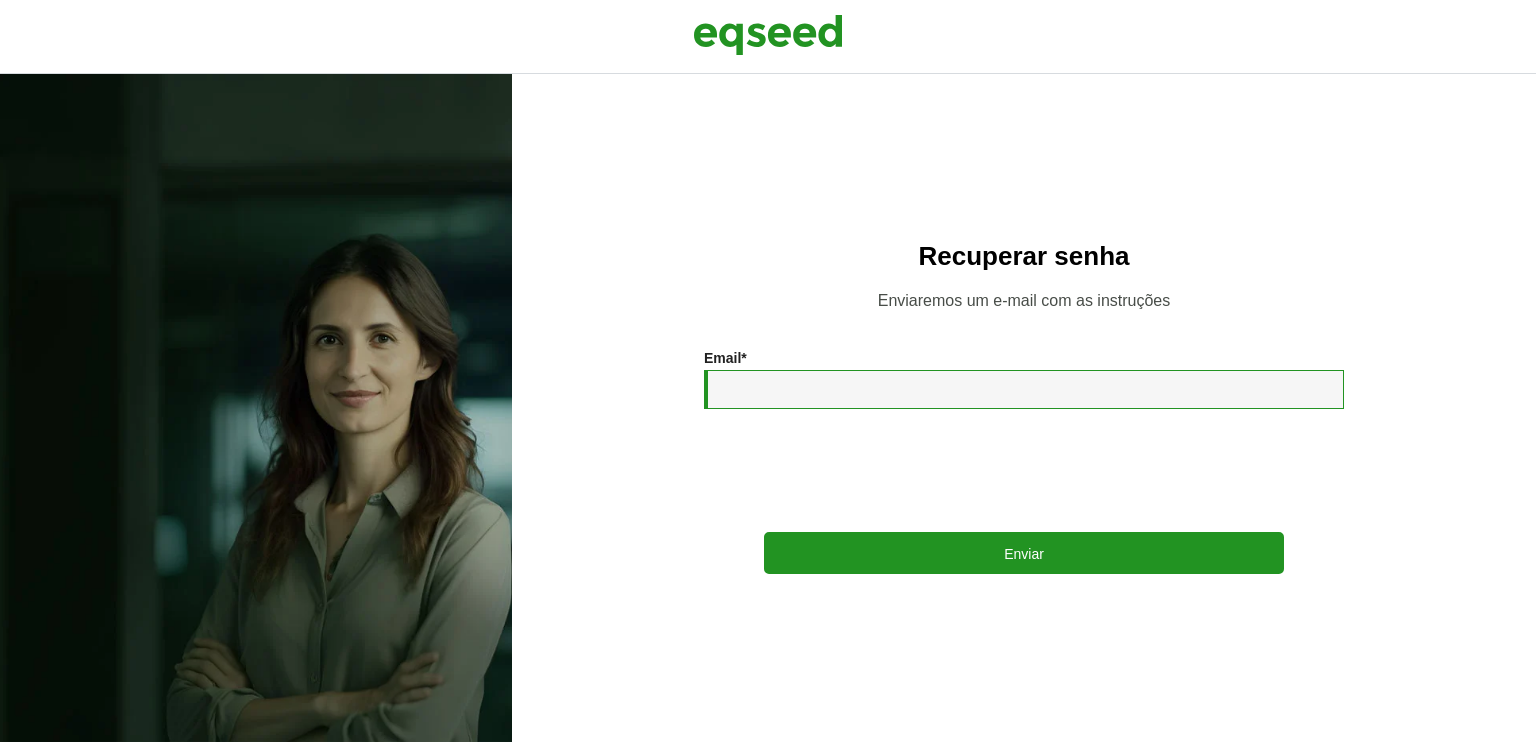 click on "Email  *" at bounding box center [1024, 389] 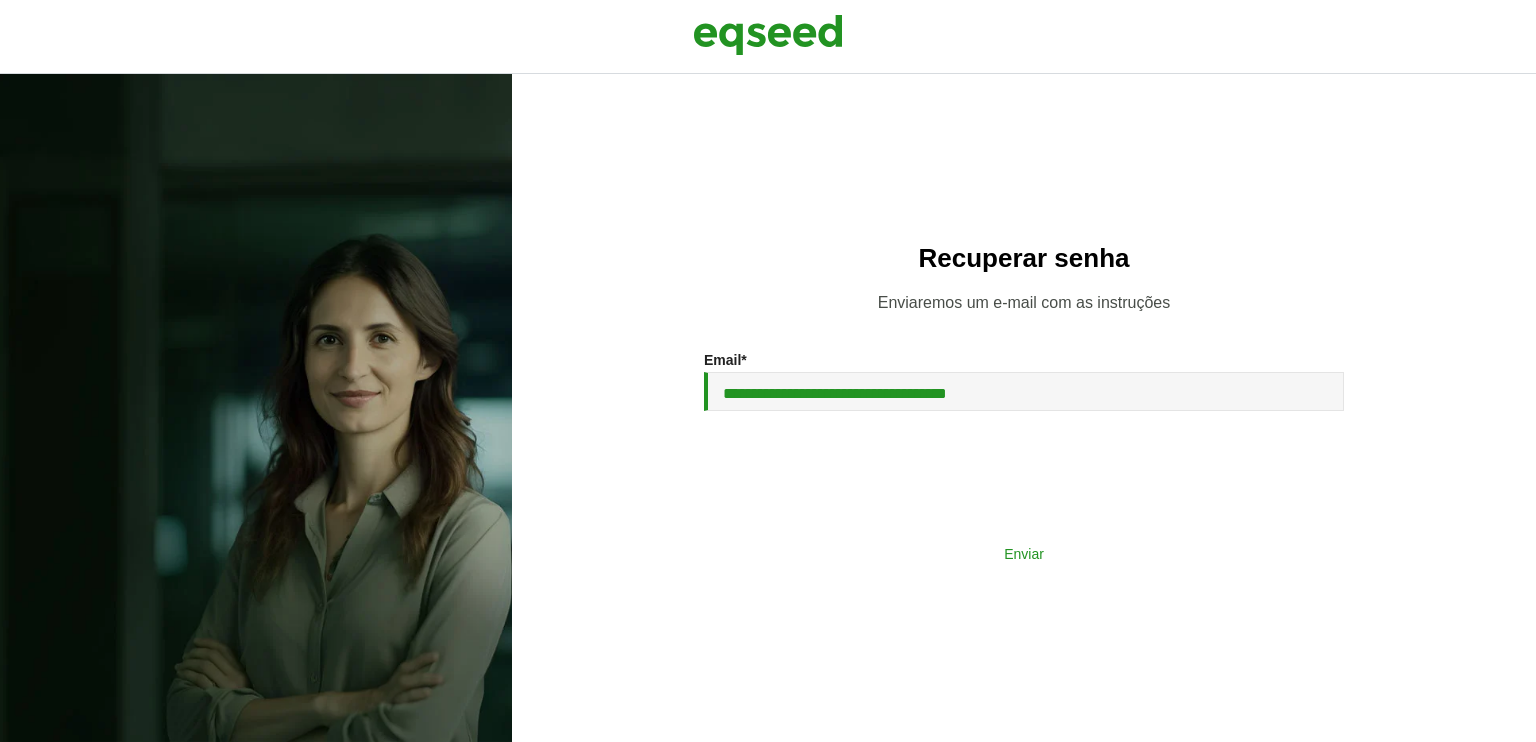 click on "Enviar" at bounding box center (1024, 553) 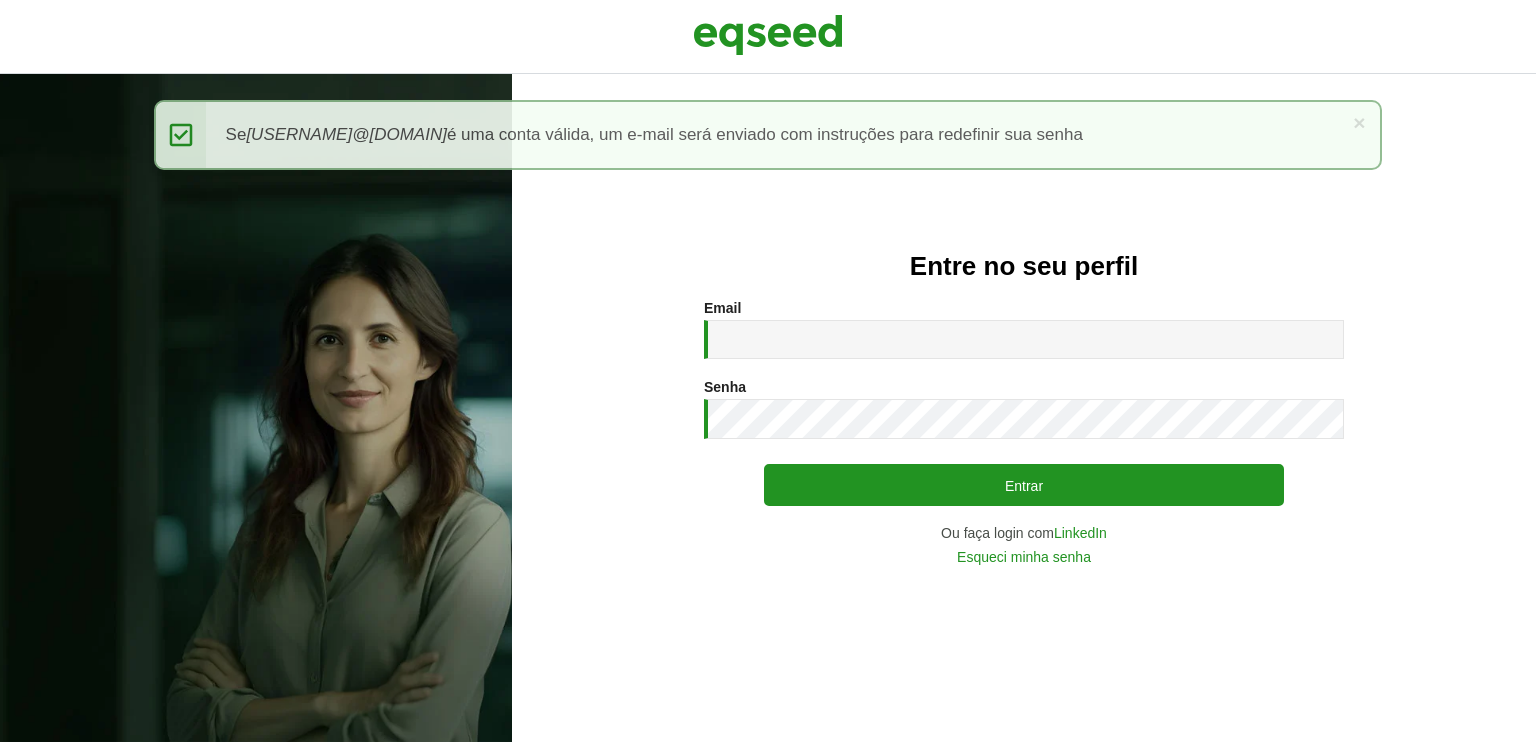 scroll, scrollTop: 0, scrollLeft: 0, axis: both 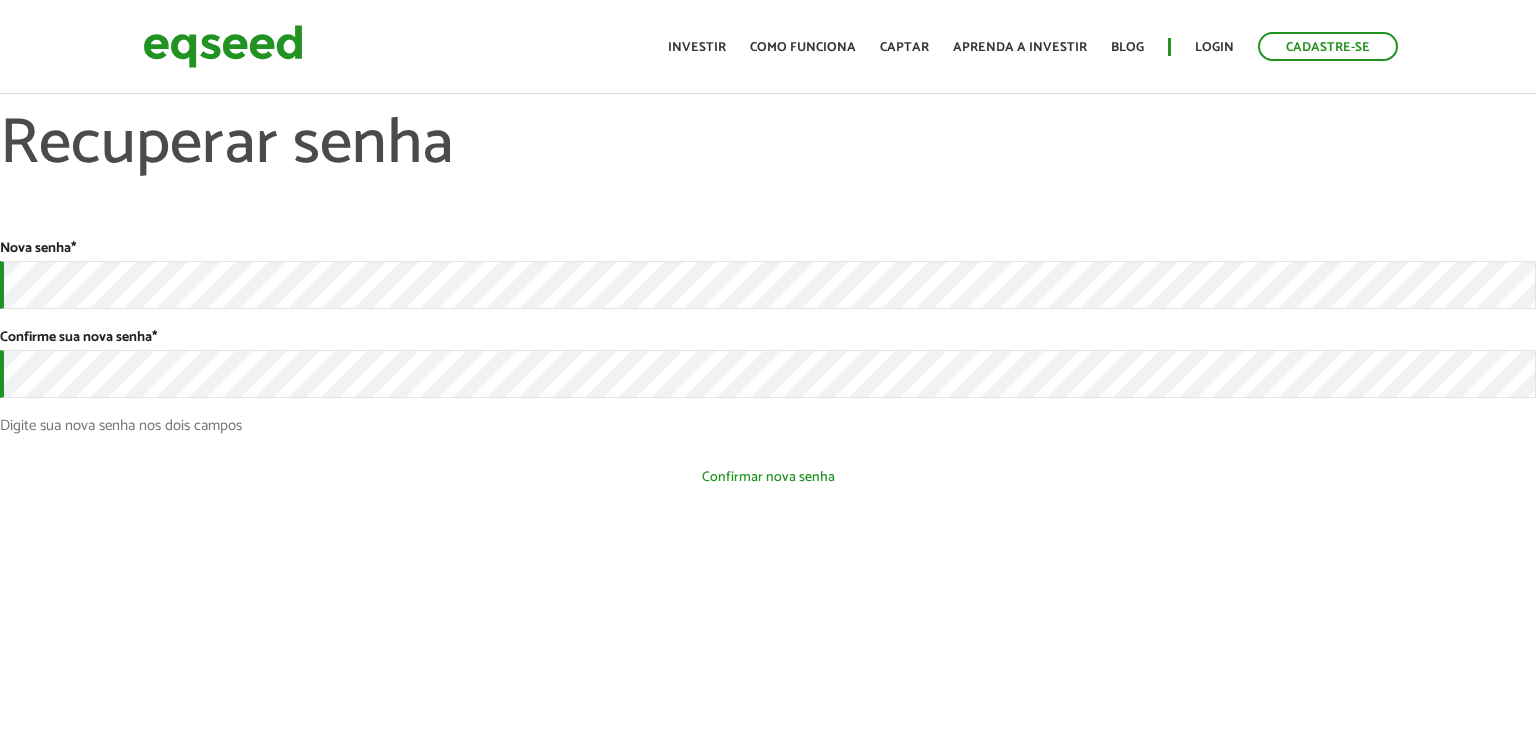 click on "Confirmar nova senha" at bounding box center (768, 477) 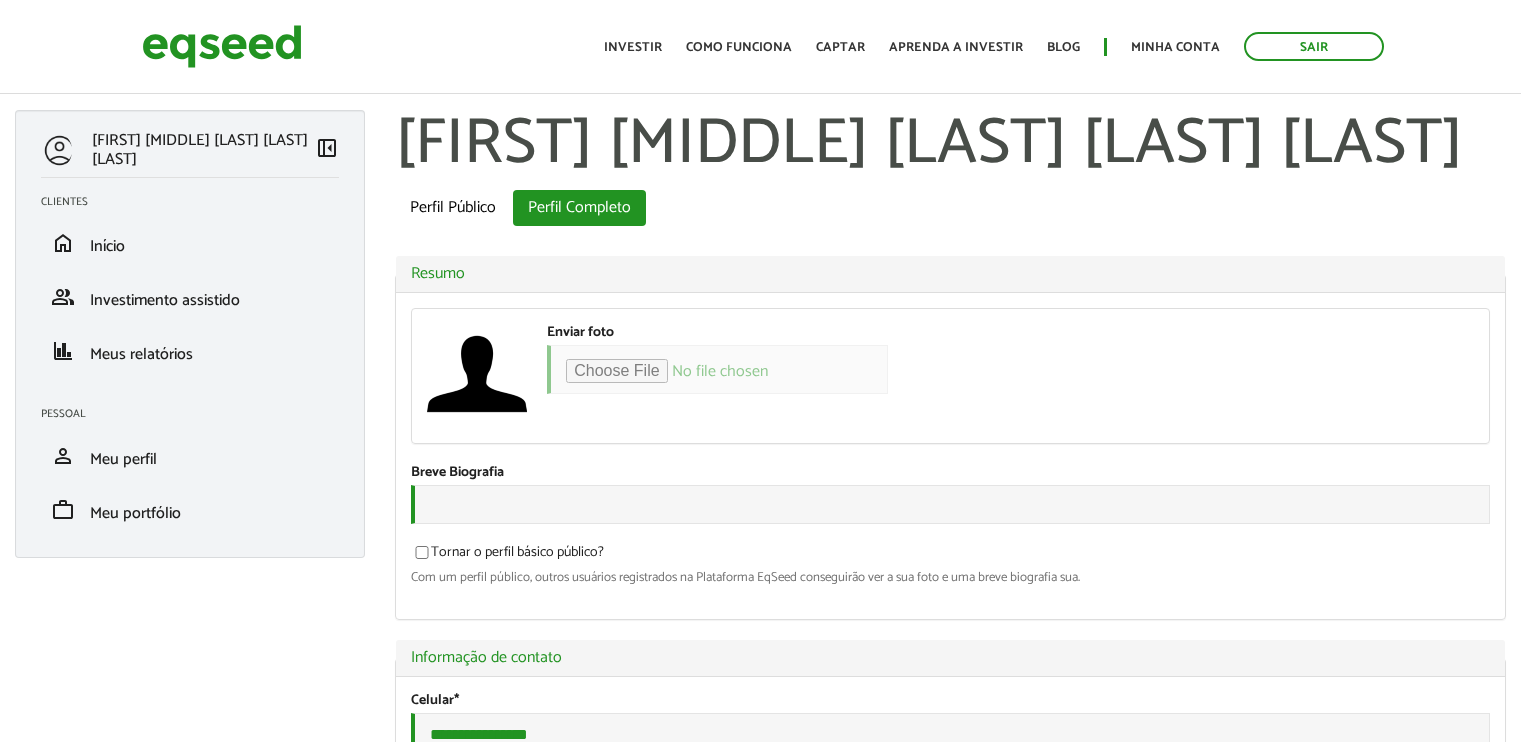 scroll, scrollTop: 0, scrollLeft: 0, axis: both 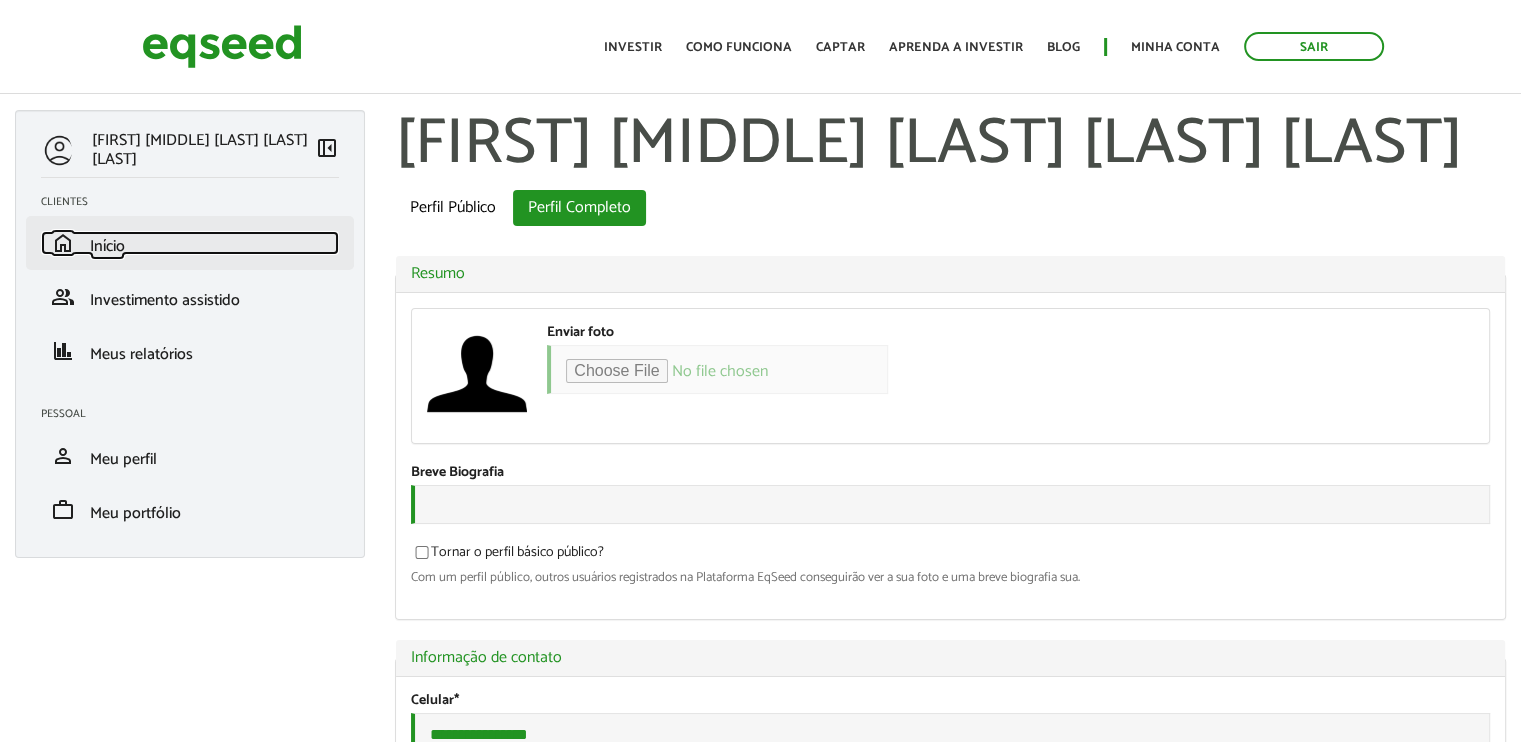 click on "Início" at bounding box center (107, 246) 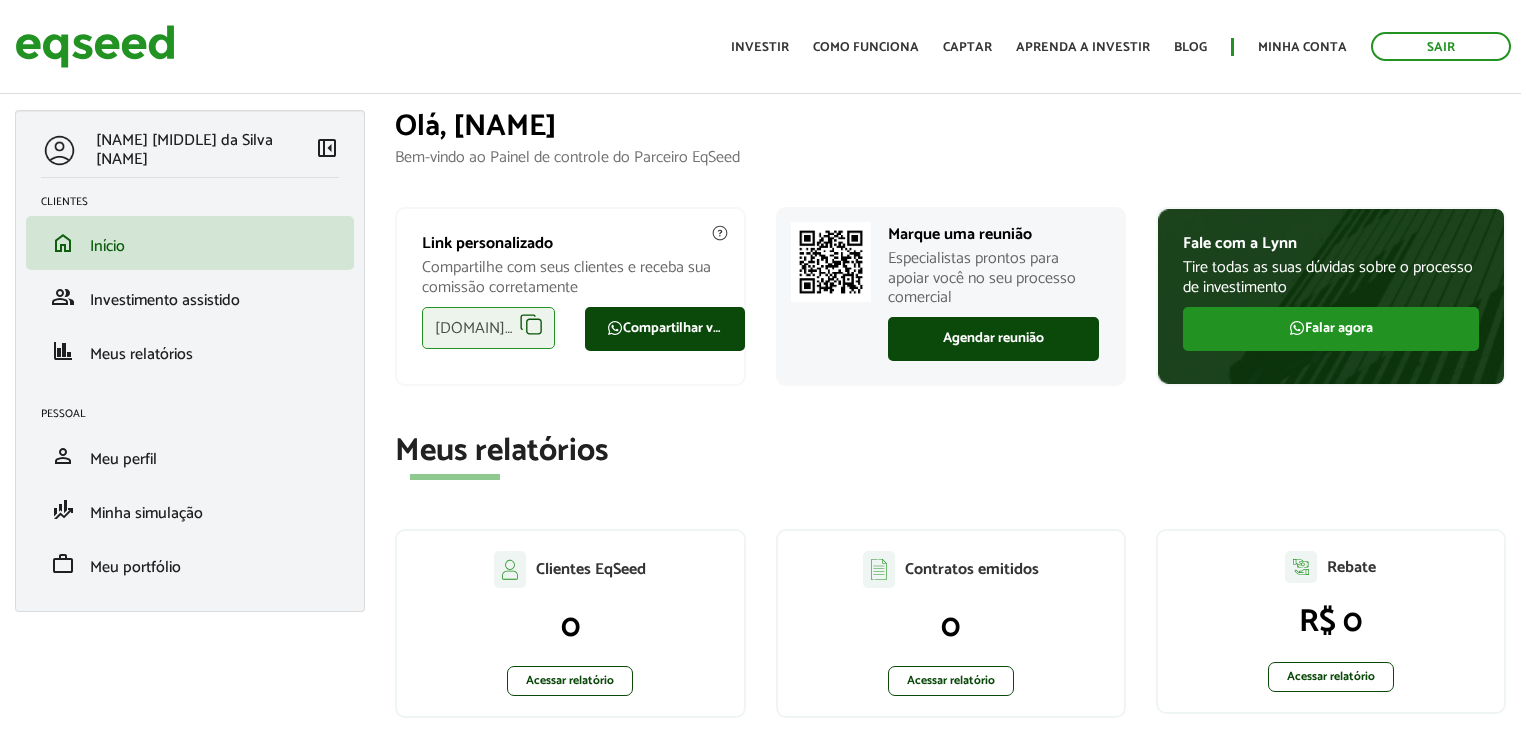 scroll, scrollTop: 0, scrollLeft: 0, axis: both 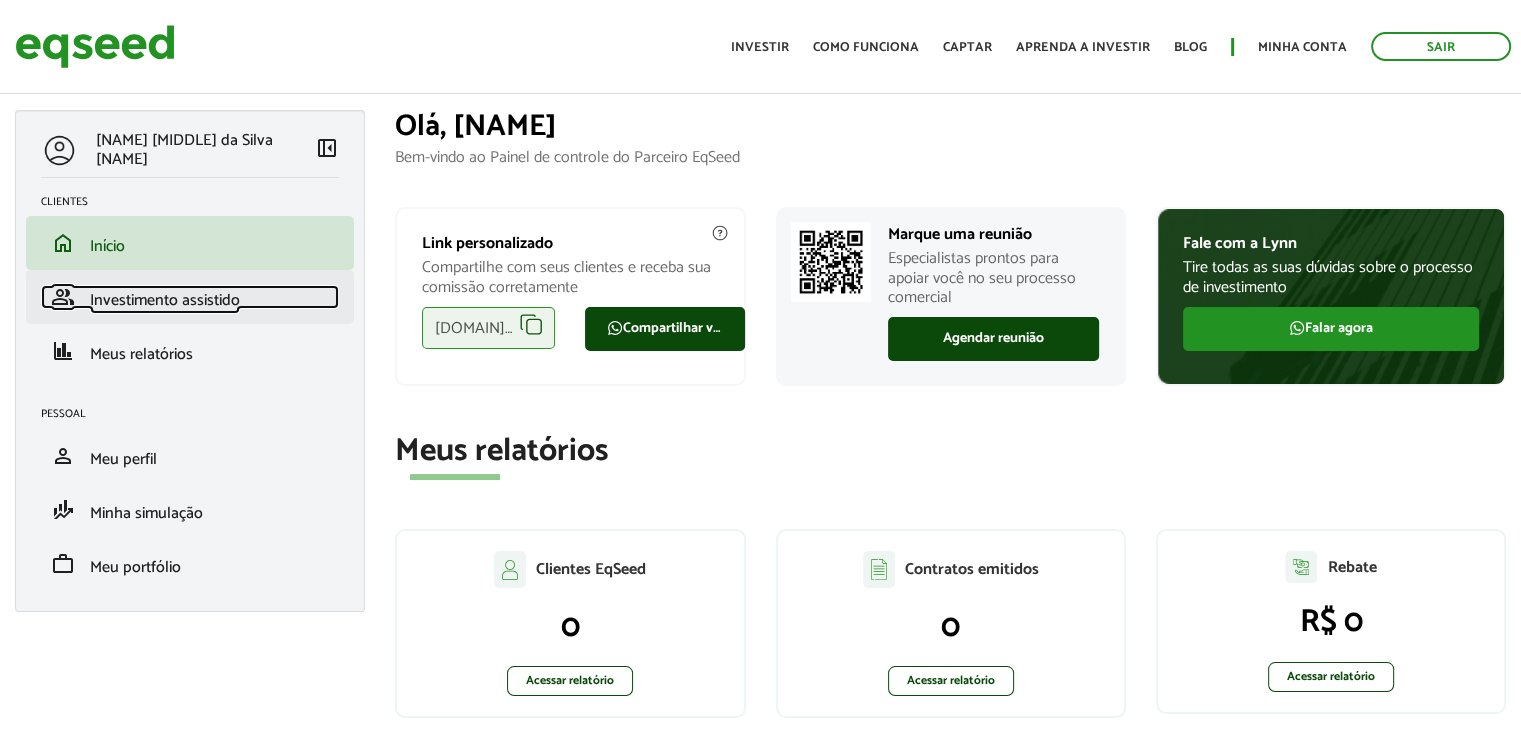 click on "Investimento assistido" at bounding box center [165, 300] 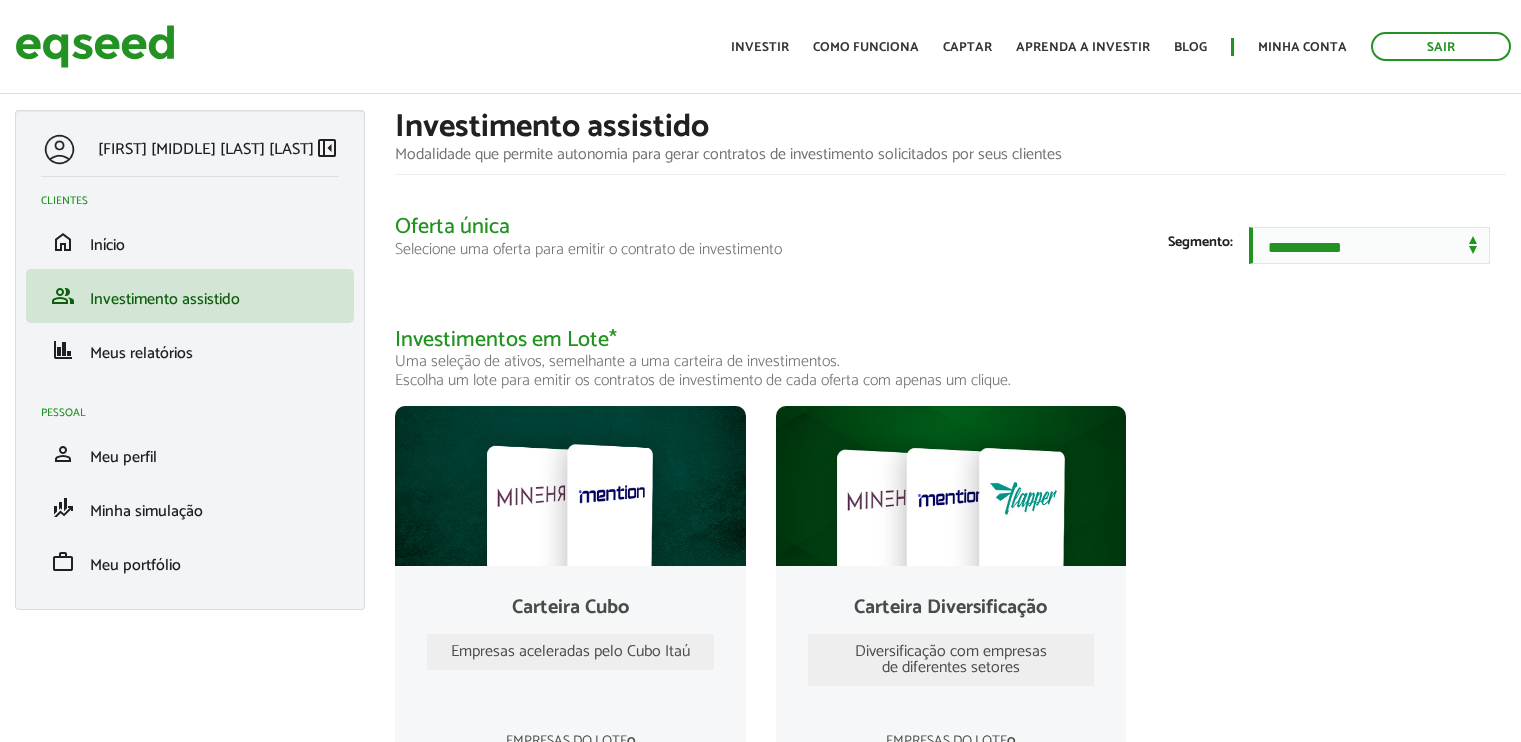 scroll, scrollTop: 0, scrollLeft: 0, axis: both 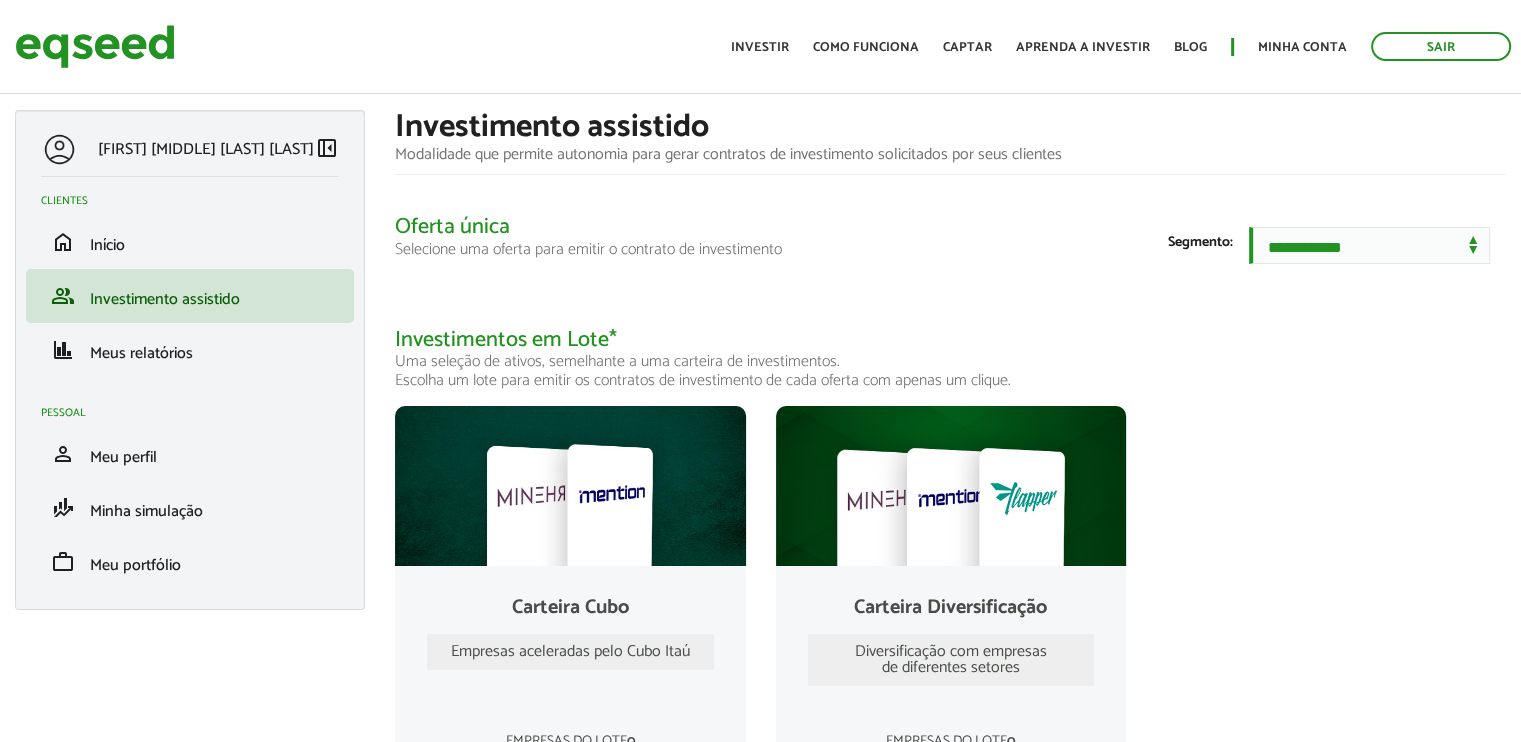 click on "Rogerio Vinicius da Silva Nascimento" at bounding box center [206, 149] 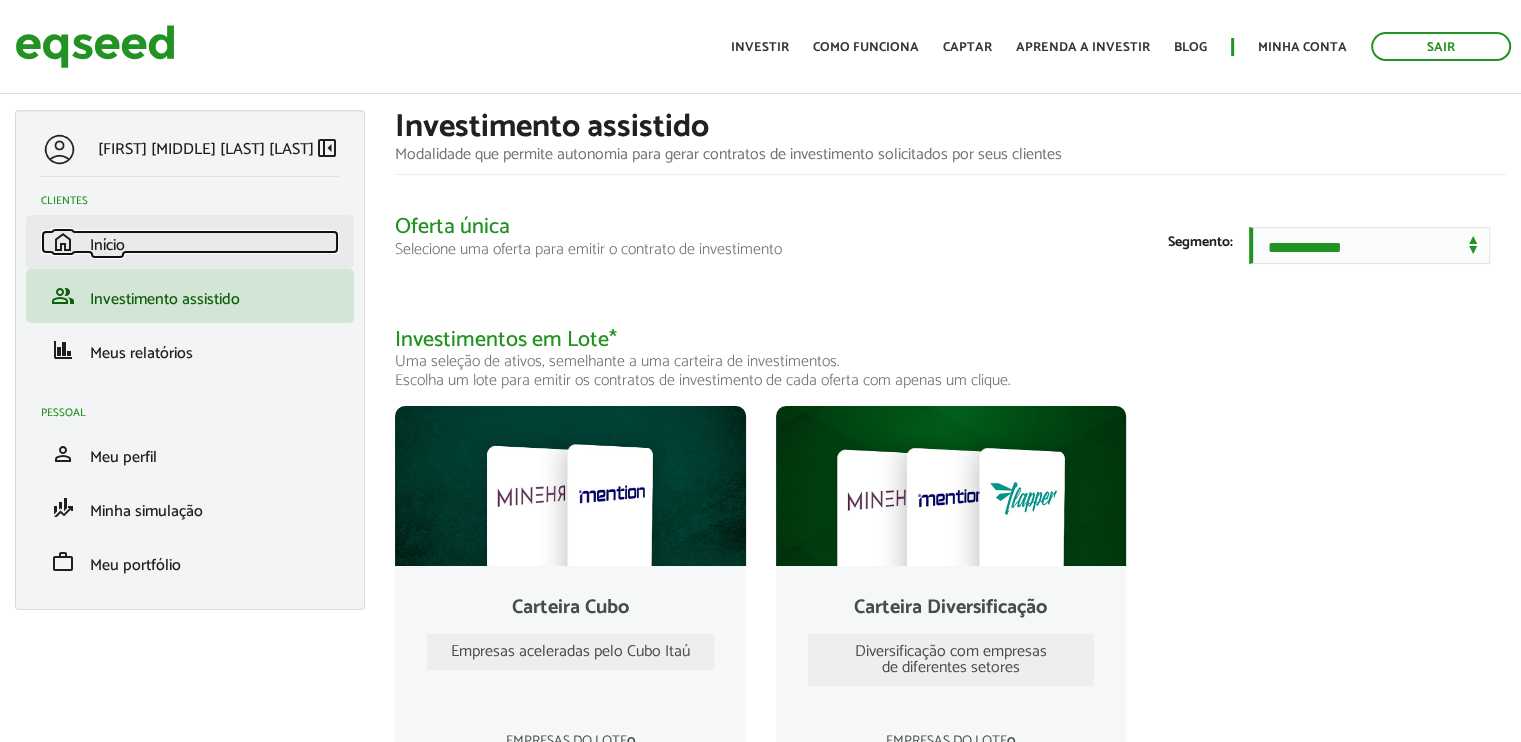 click on "Início" at bounding box center [107, 245] 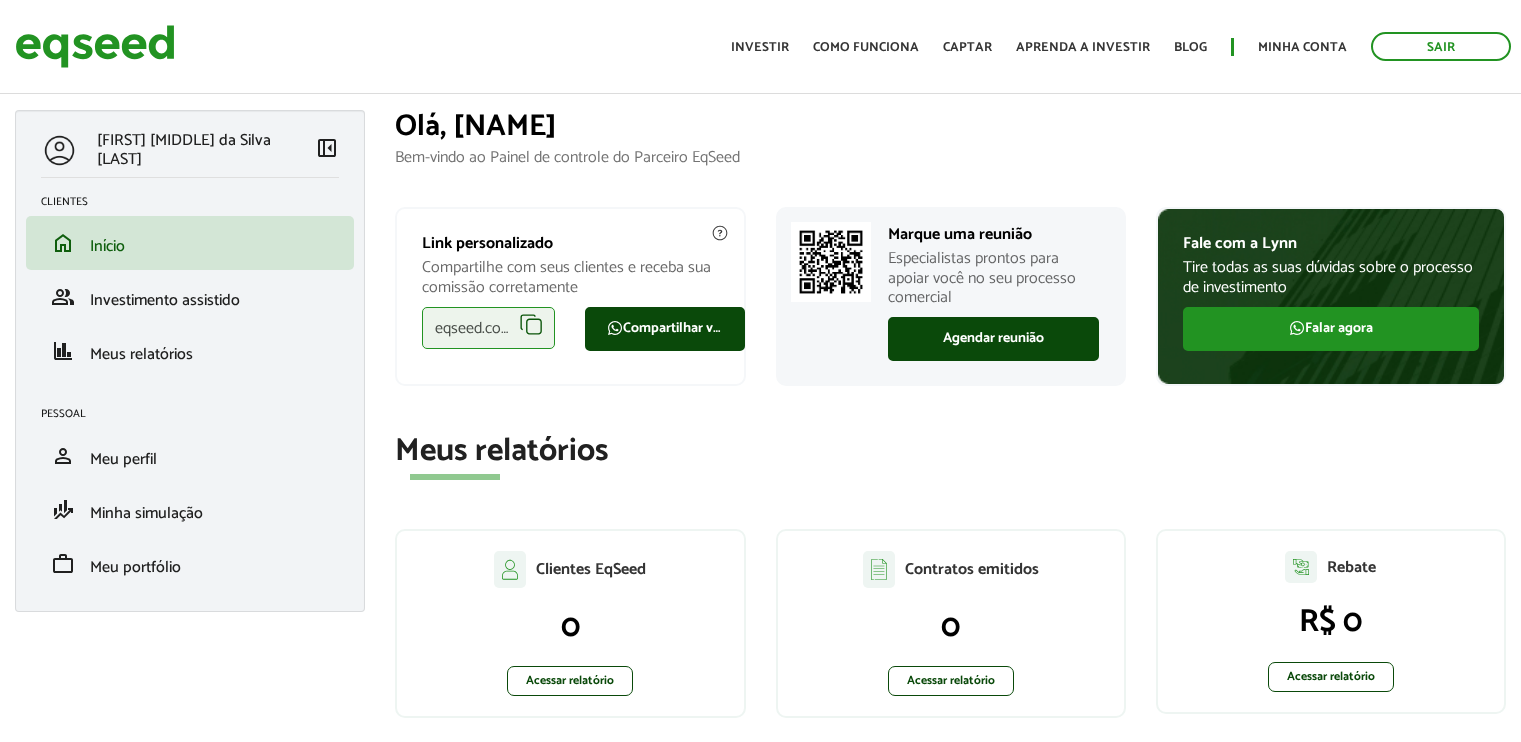 scroll, scrollTop: 0, scrollLeft: 0, axis: both 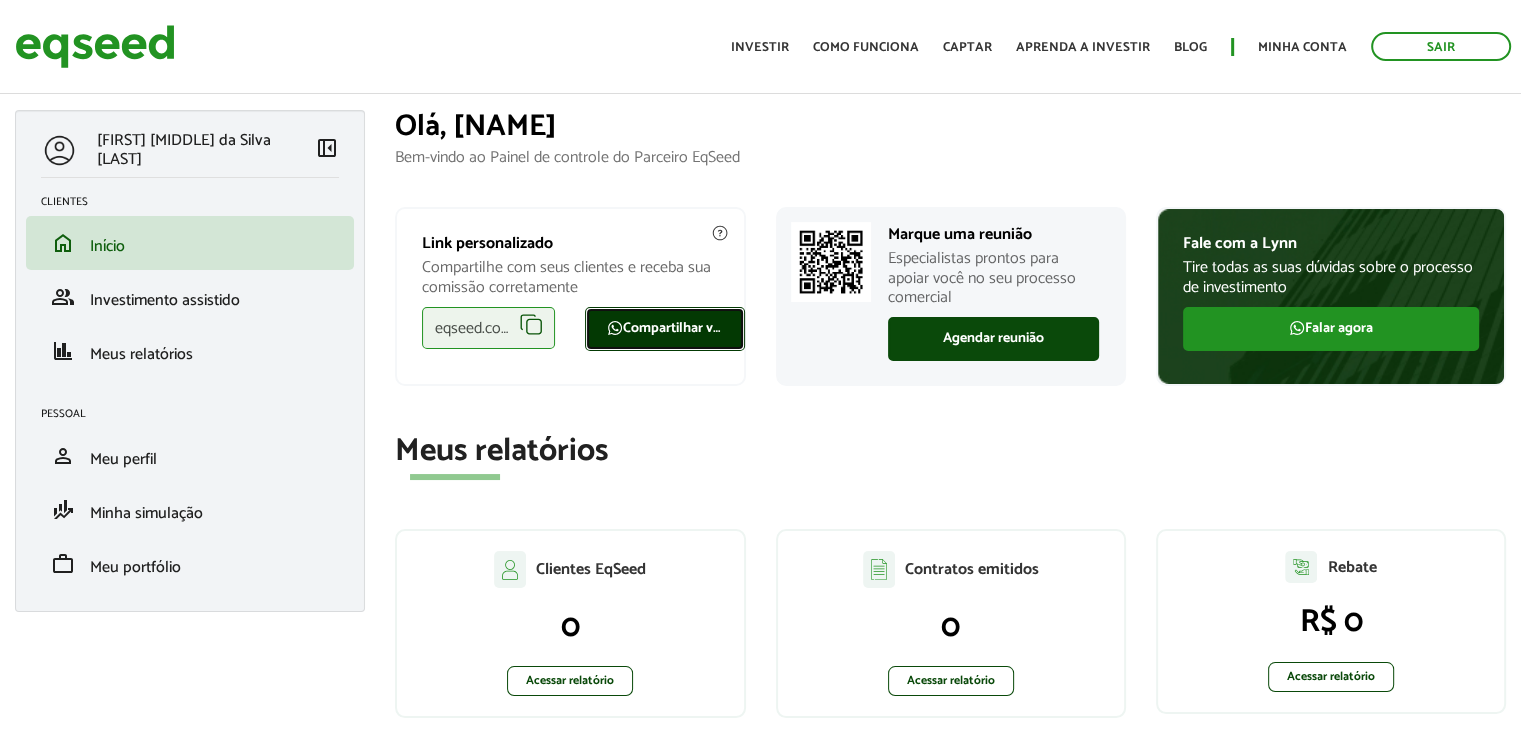 click on "Compartilhar via WhatsApp" at bounding box center [665, 329] 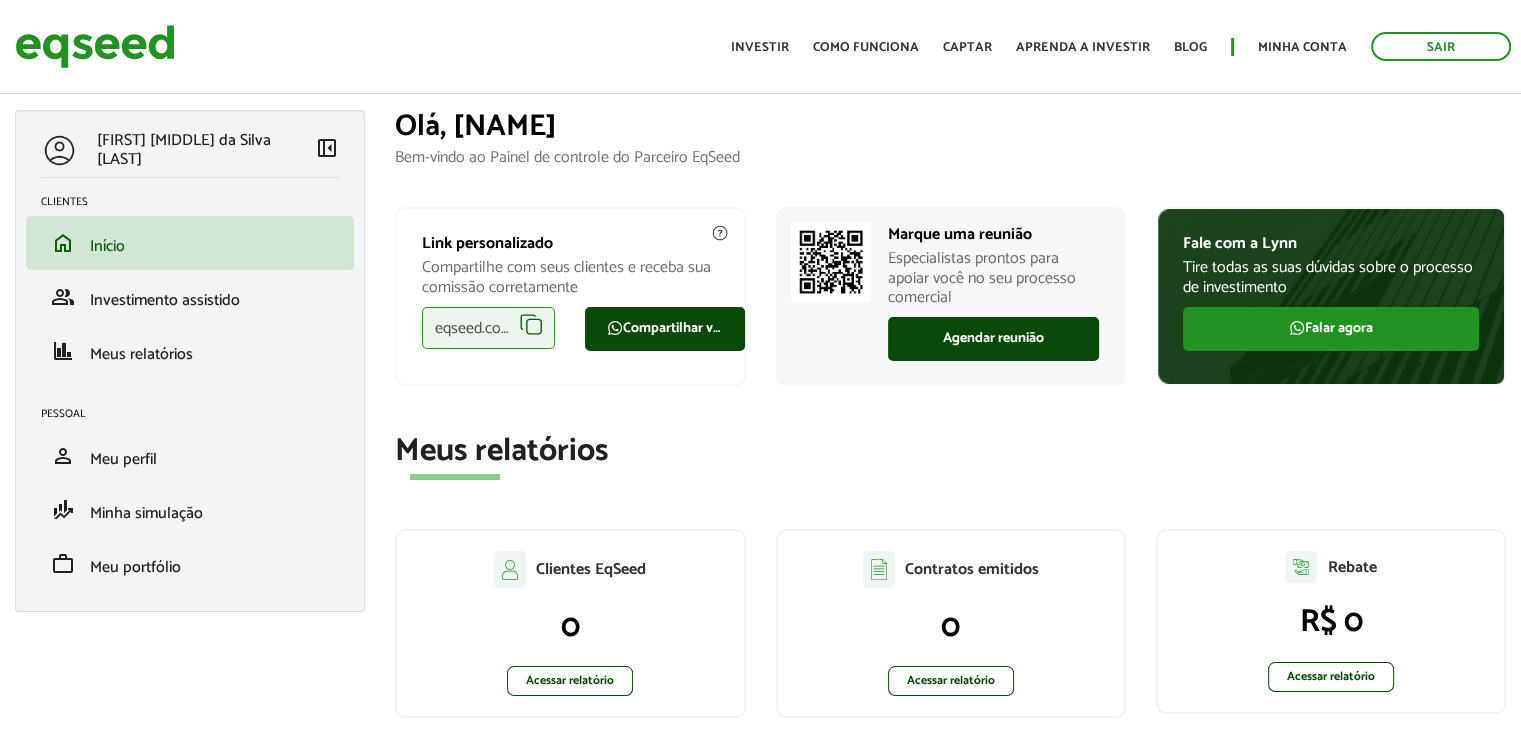 click on "eqseed.com/a/is/rogerio.nascimento" at bounding box center [488, 328] 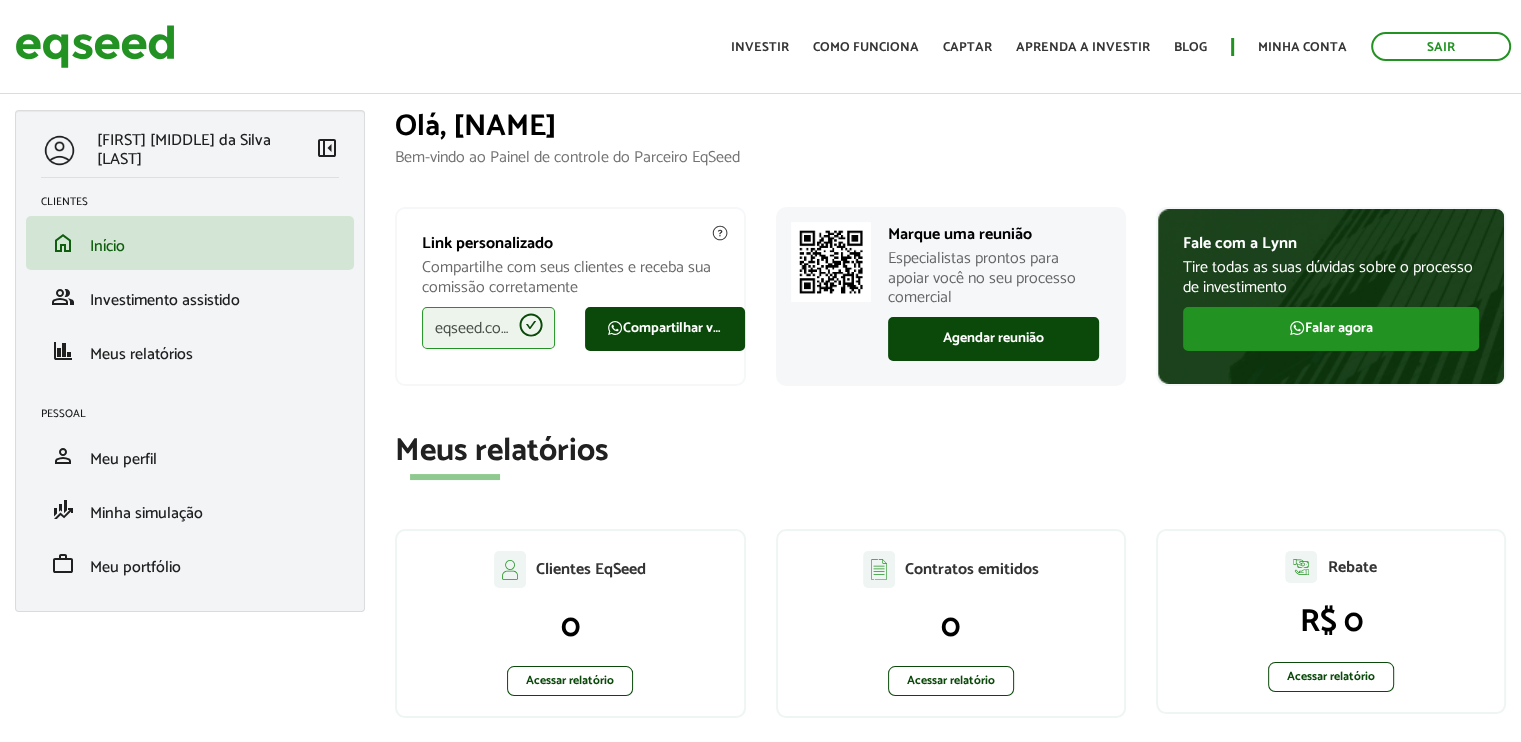 click on "eqseed.com/a/is/rogerio.nascimento" at bounding box center (488, 328) 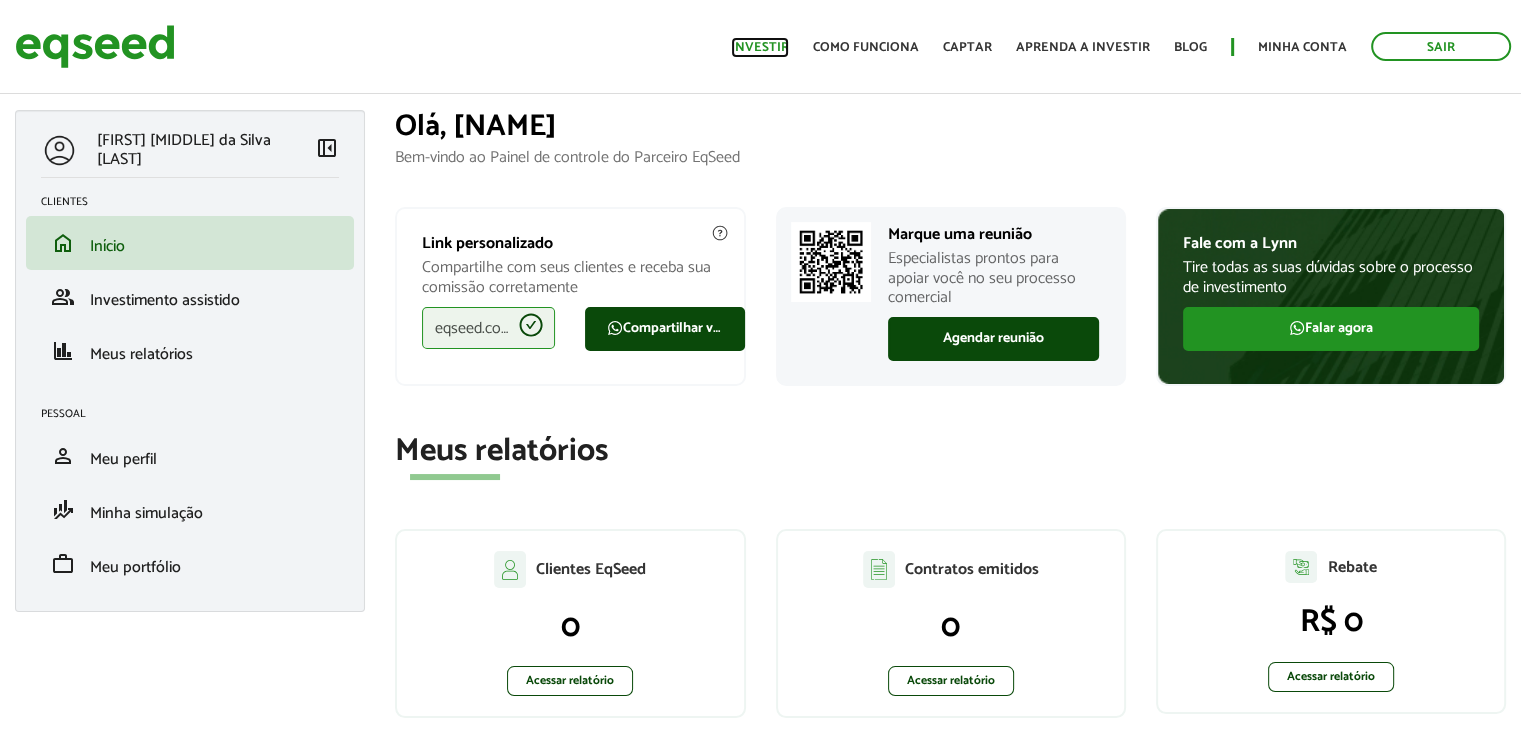 click on "Investir" at bounding box center [760, 47] 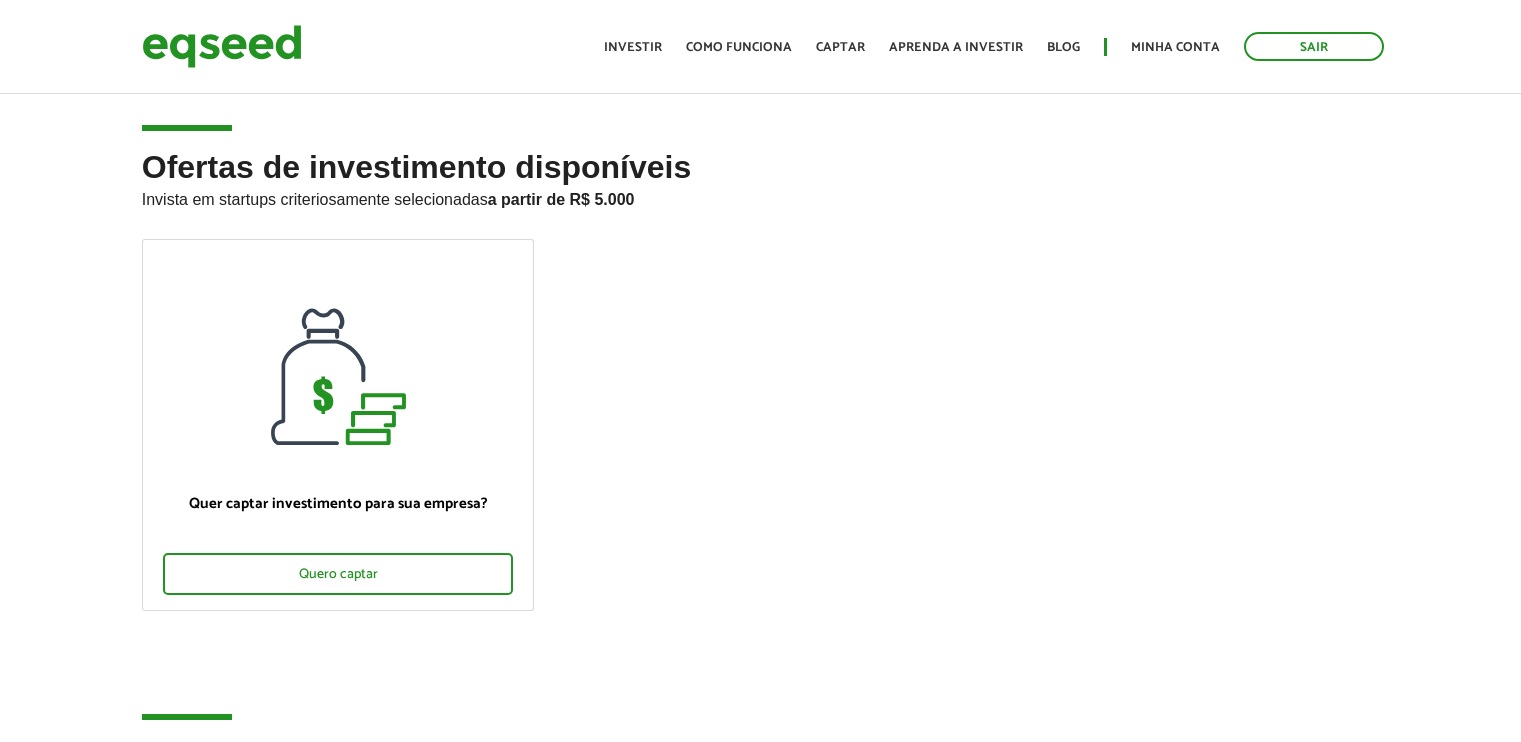 scroll, scrollTop: 0, scrollLeft: 0, axis: both 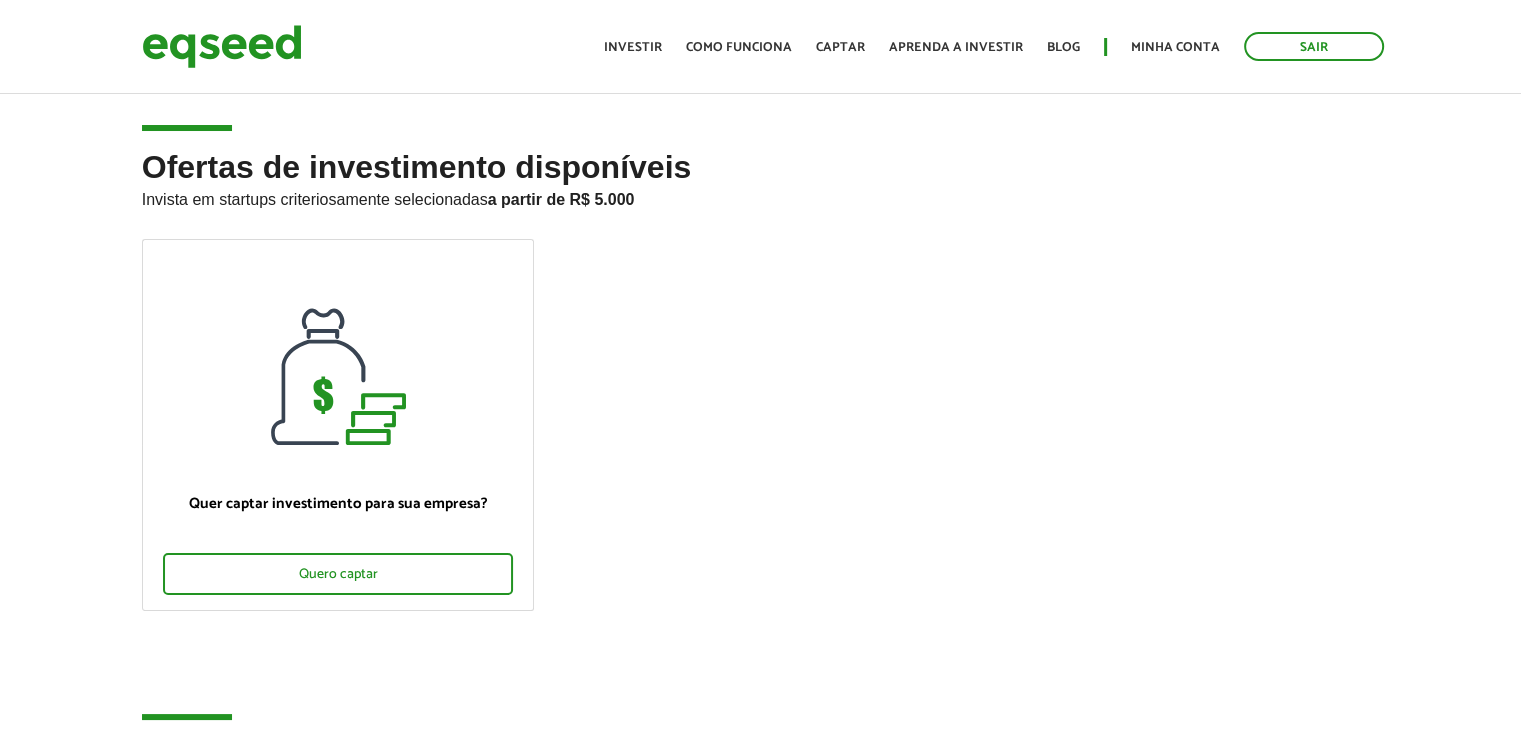 drag, startPoint x: 1248, startPoint y: 3, endPoint x: 837, endPoint y: 428, distance: 591.2242 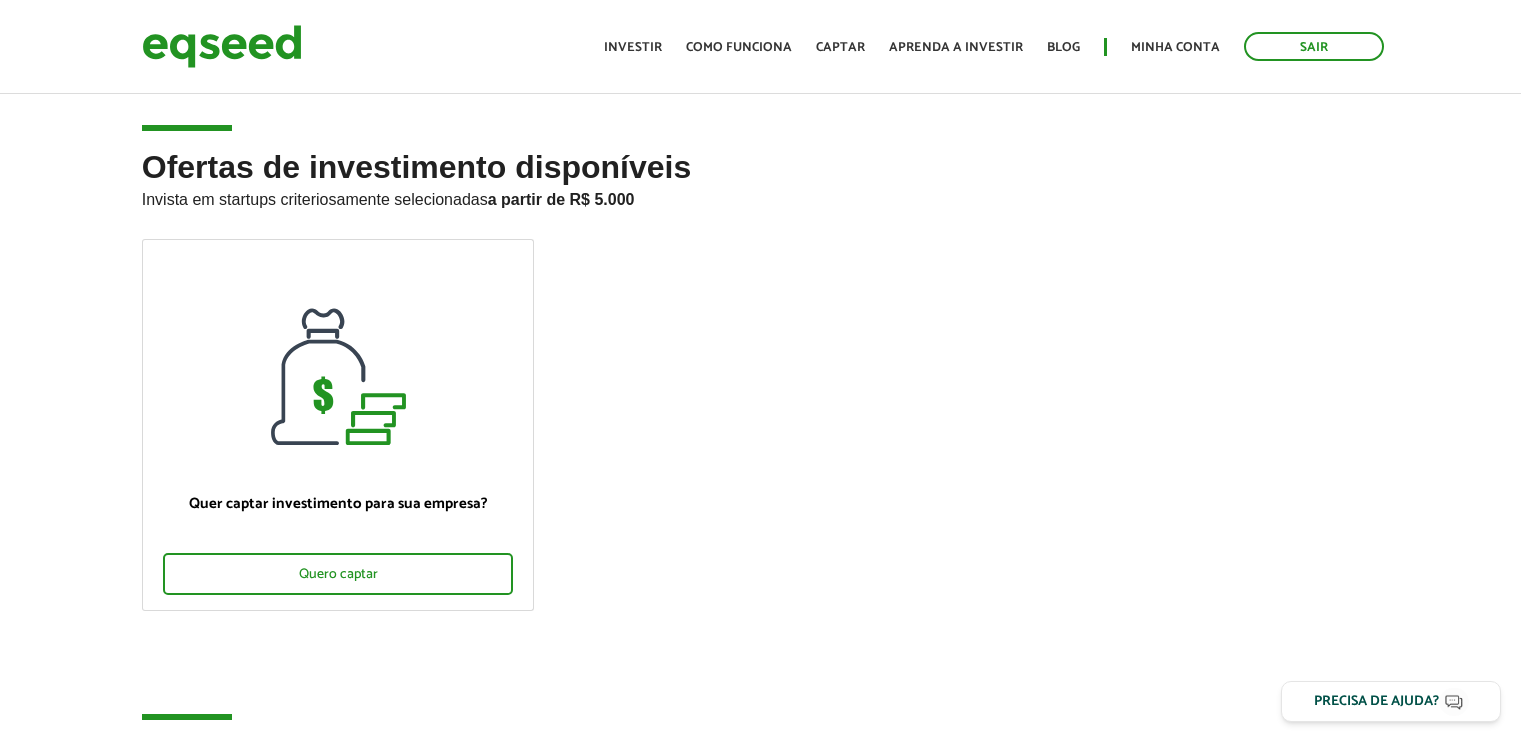 scroll, scrollTop: 0, scrollLeft: 0, axis: both 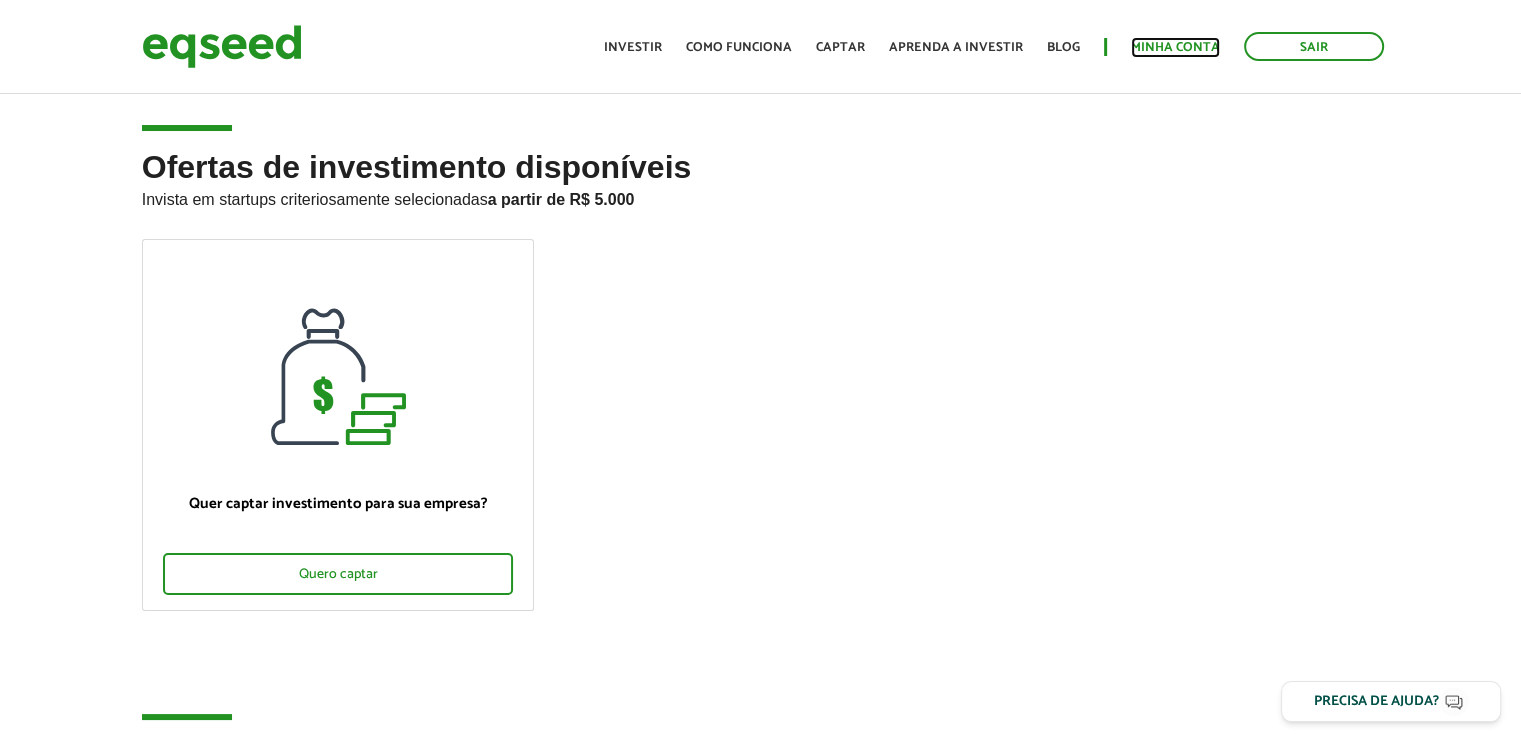 click on "Minha conta" at bounding box center (1175, 47) 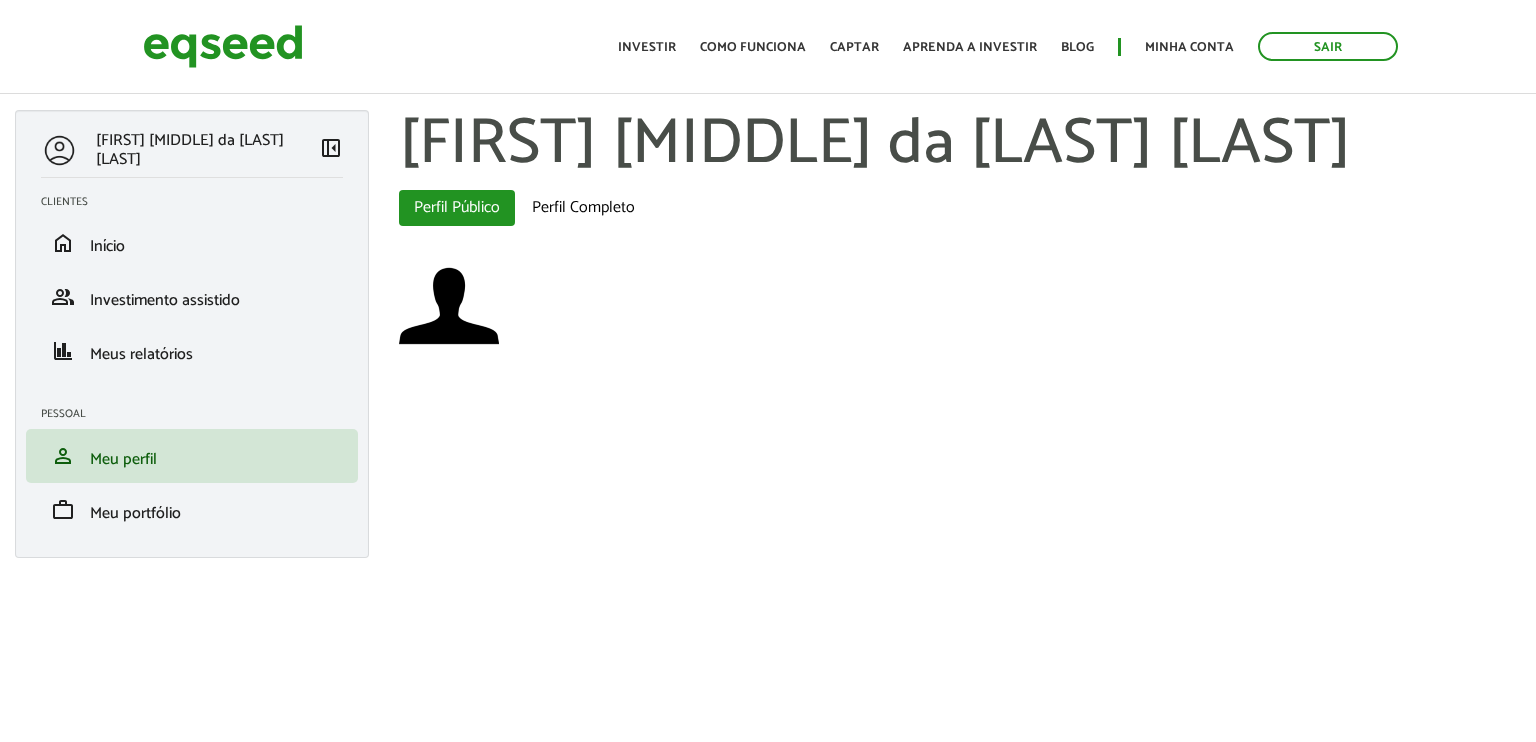 scroll, scrollTop: 0, scrollLeft: 0, axis: both 